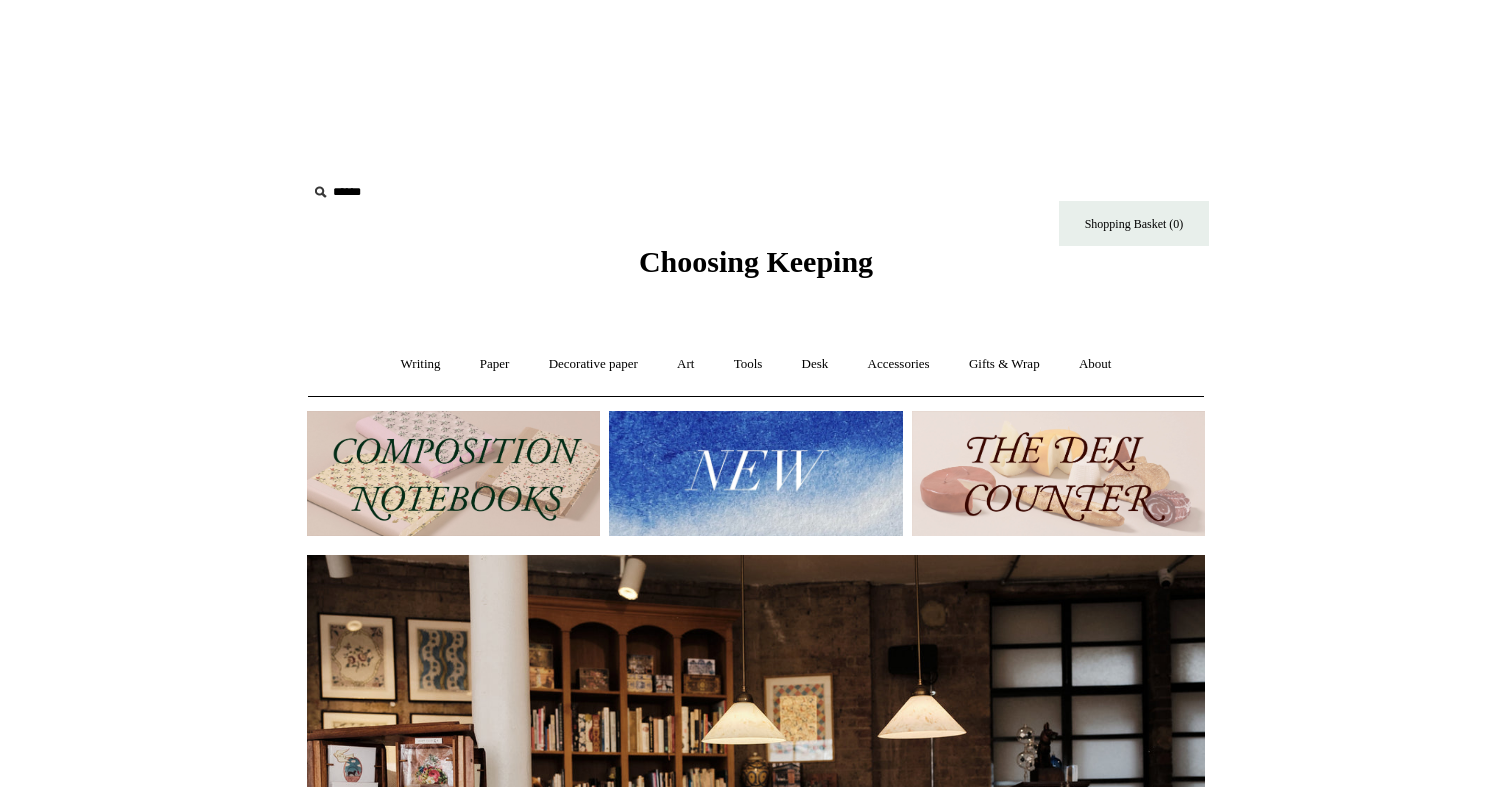 scroll, scrollTop: 0, scrollLeft: 0, axis: both 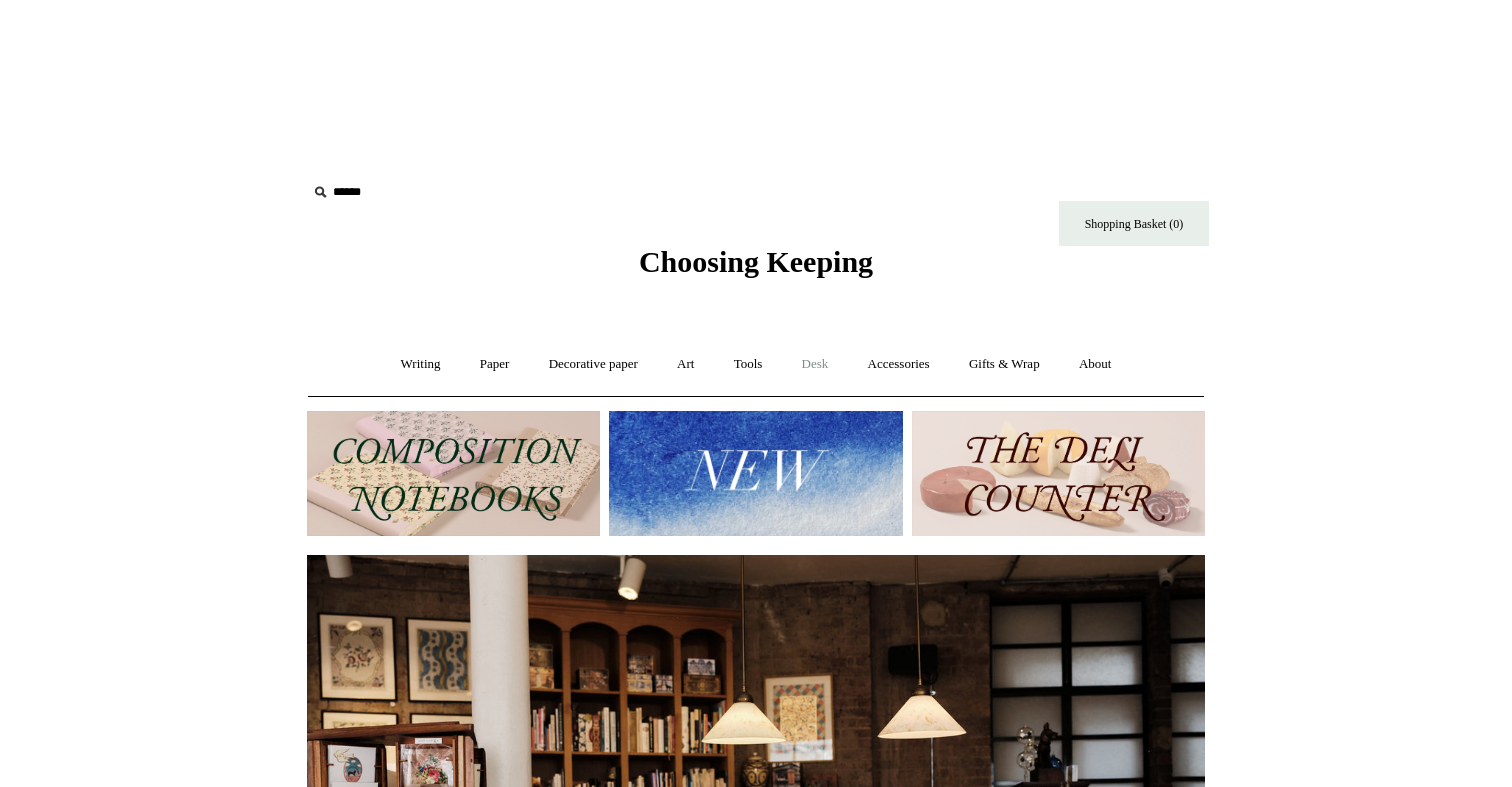click on "Desk +" at bounding box center (815, 364) 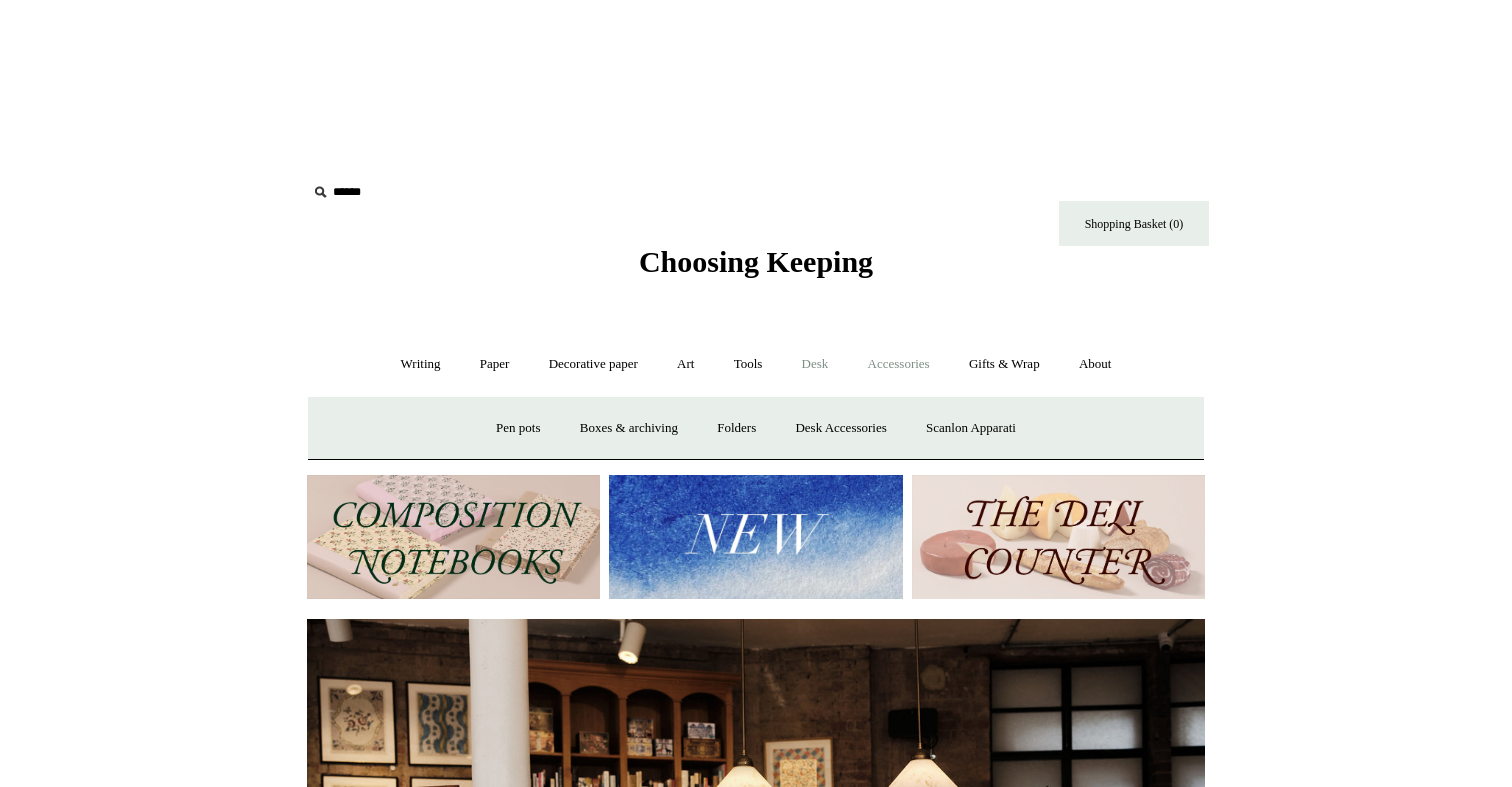click on "Accessories +" at bounding box center (899, 364) 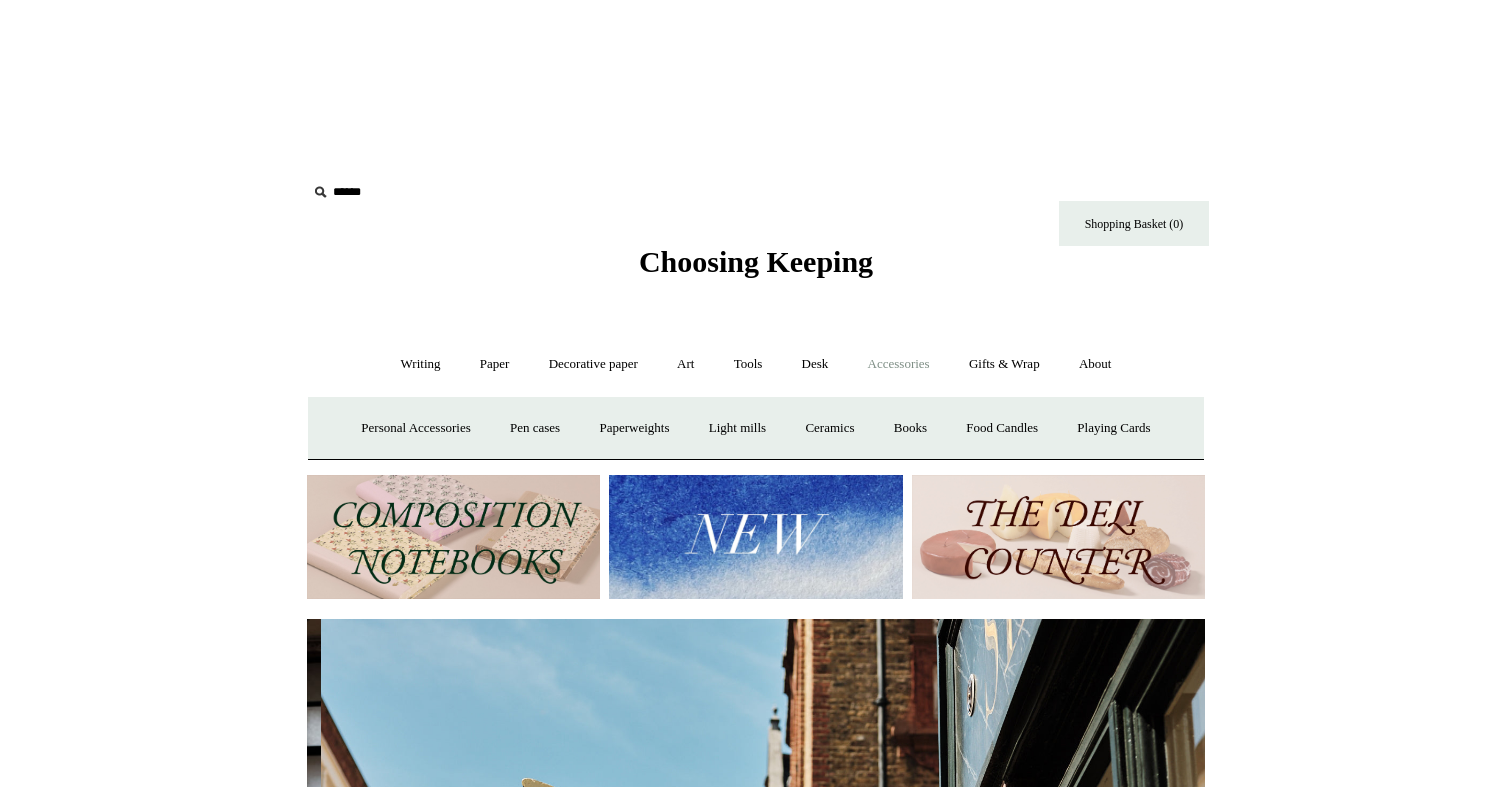 scroll, scrollTop: 0, scrollLeft: 898, axis: horizontal 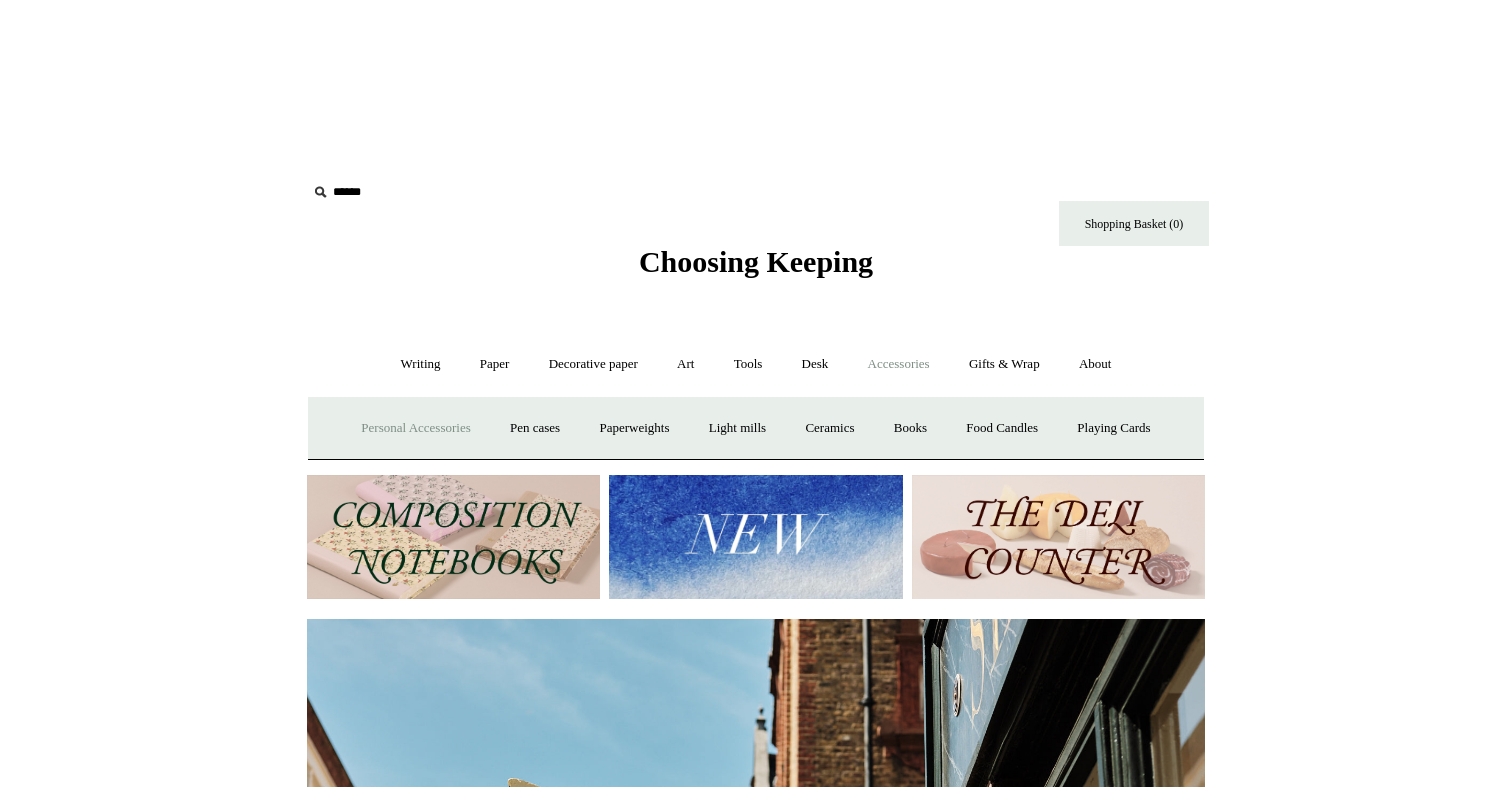 click on "Personal Accessories +" at bounding box center [415, 428] 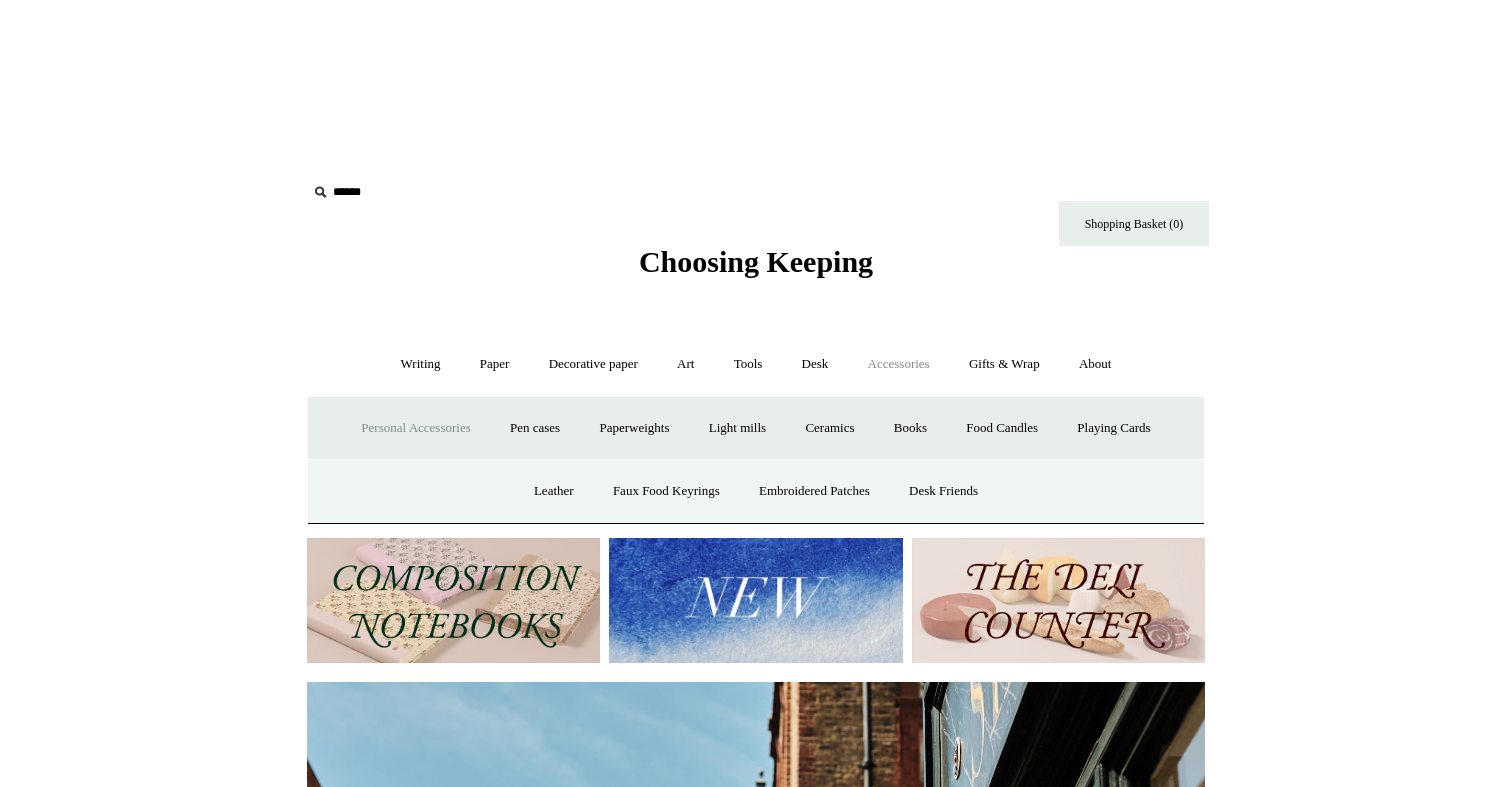 click on "Accessories -" at bounding box center [899, 364] 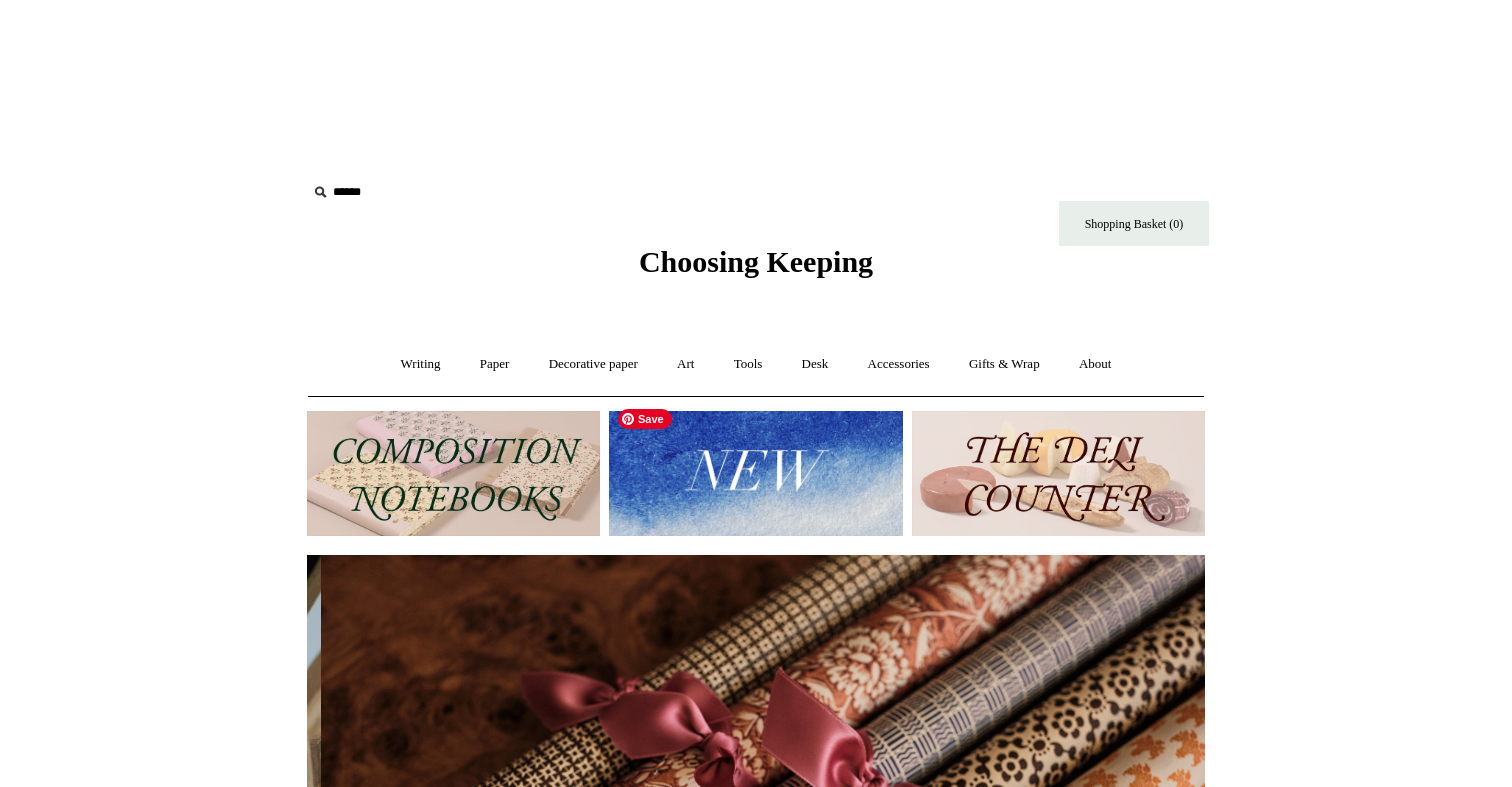 scroll, scrollTop: 0, scrollLeft: 1796, axis: horizontal 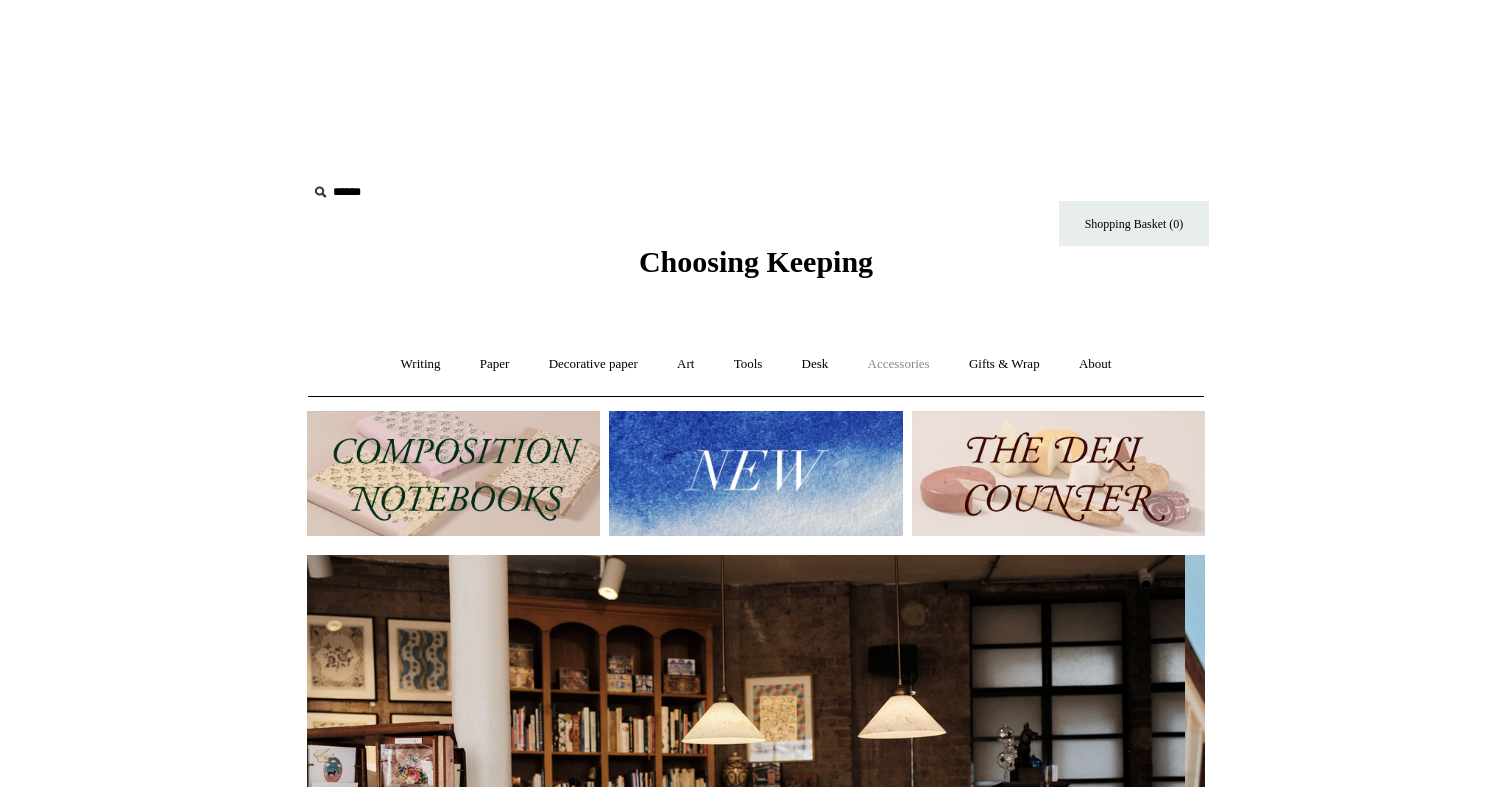 click on "Accessories +" at bounding box center (899, 364) 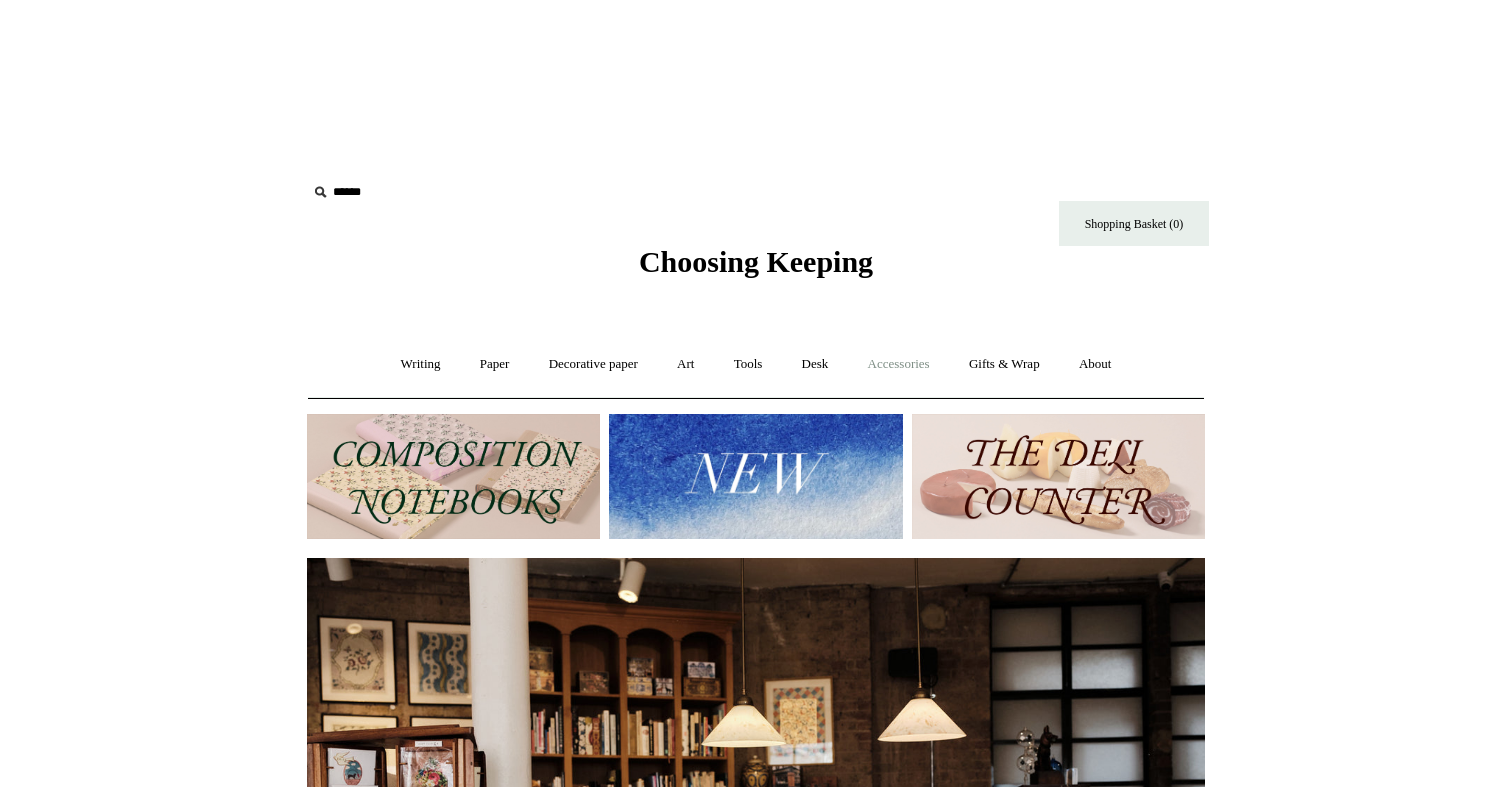 scroll, scrollTop: 0, scrollLeft: 0, axis: both 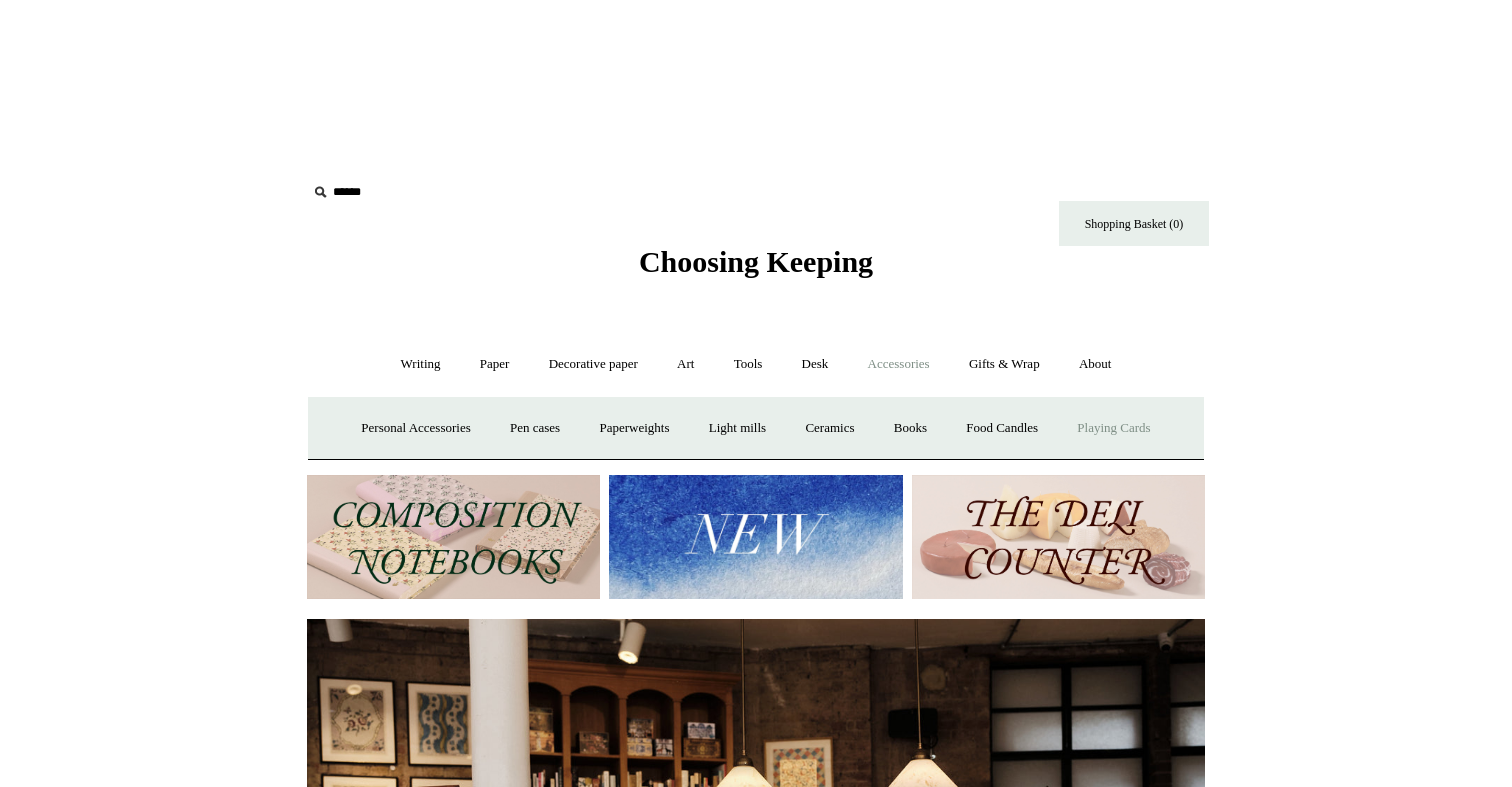 click on "Playing Cards" at bounding box center [1113, 428] 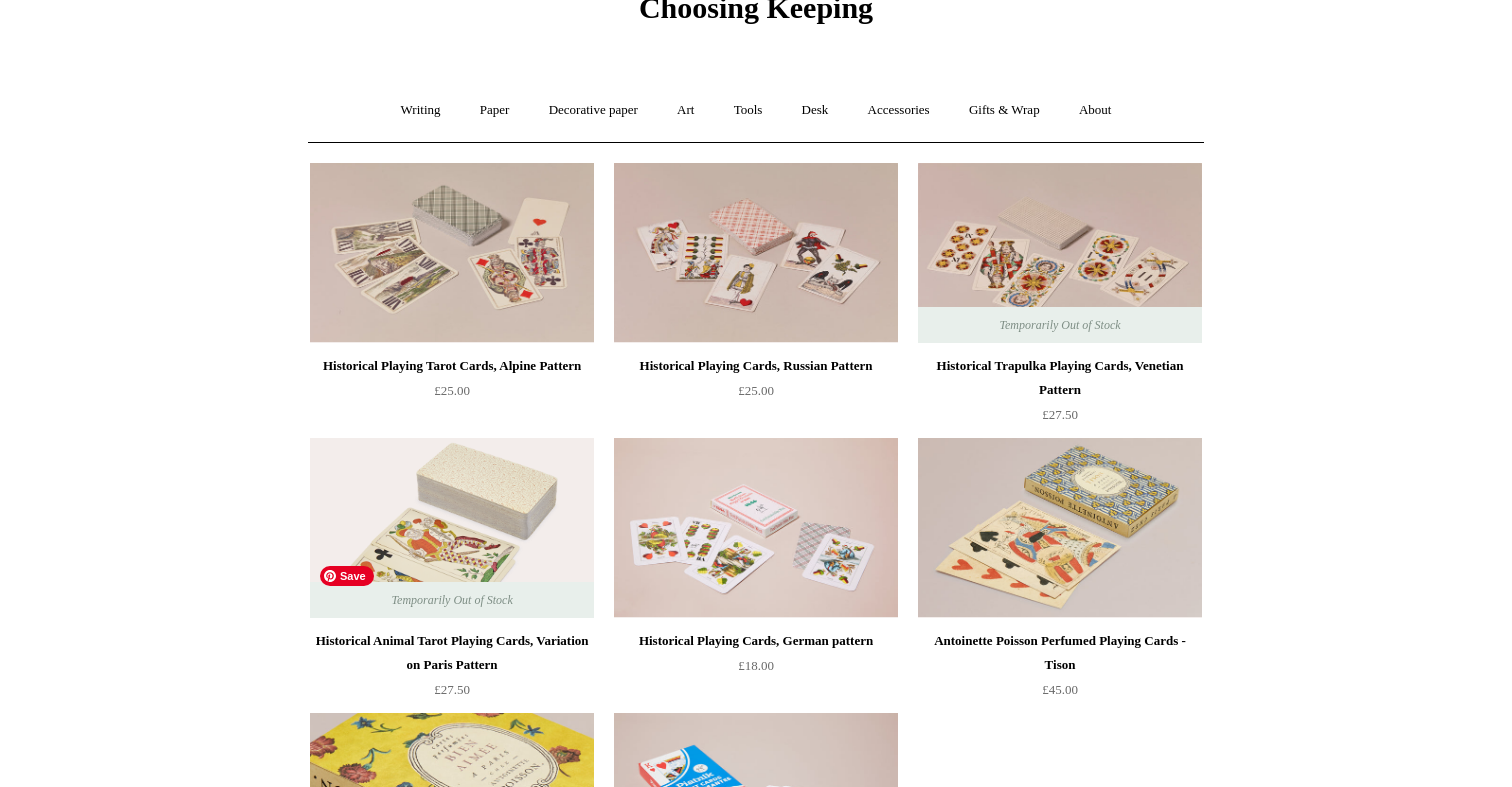 scroll, scrollTop: 0, scrollLeft: 0, axis: both 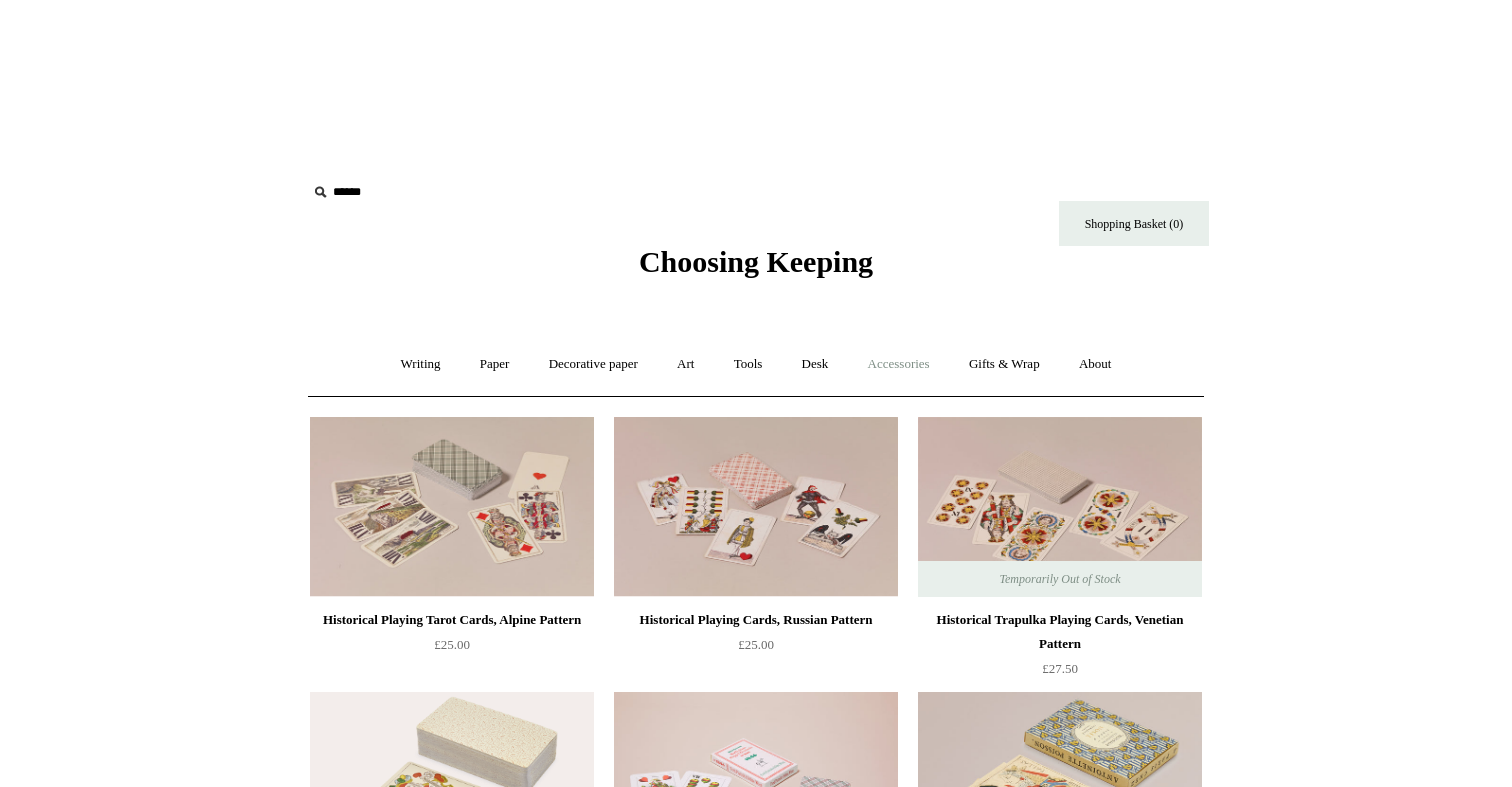 click on "Accessories +" at bounding box center (899, 364) 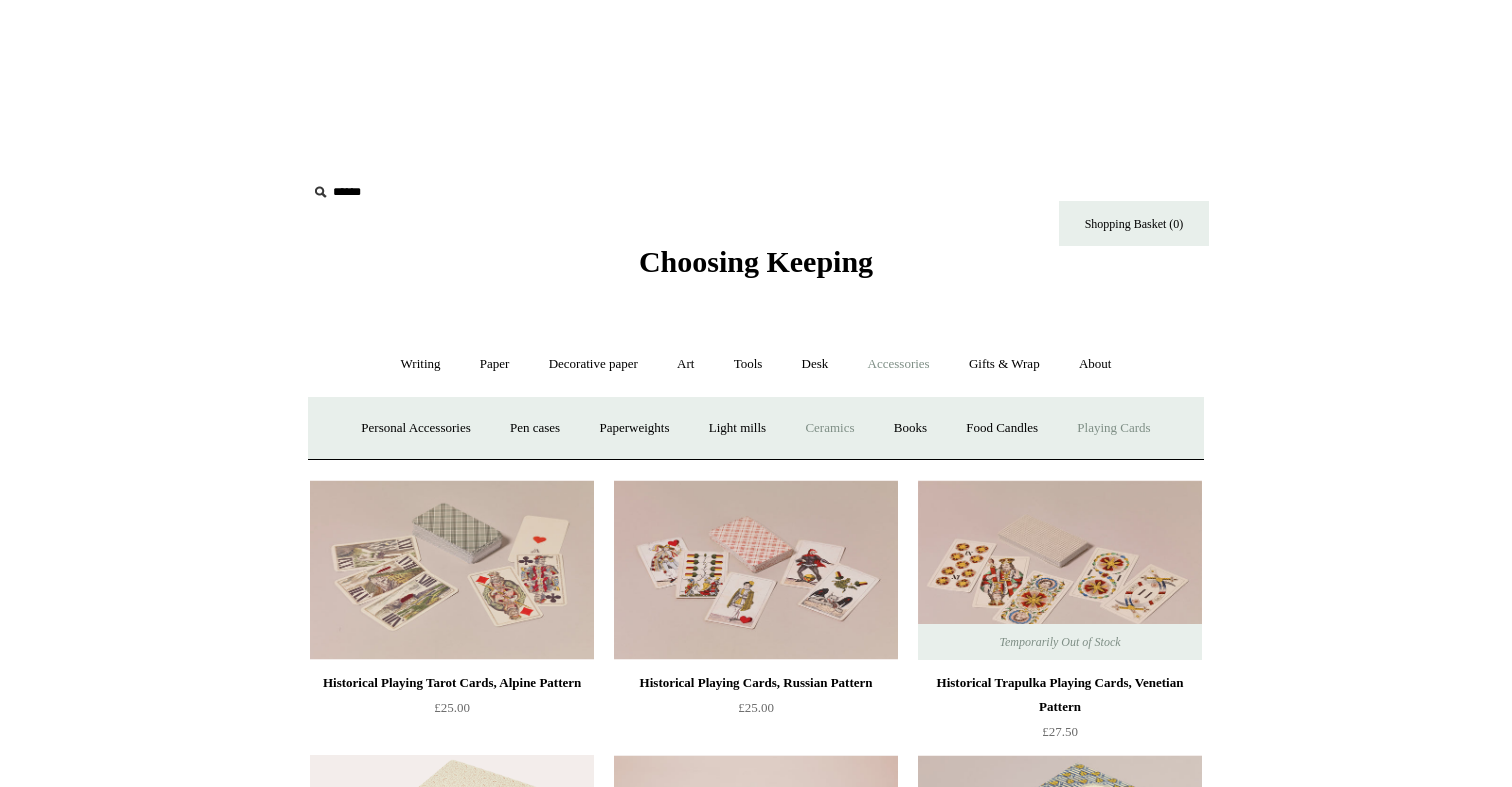 click on "Ceramics  +" at bounding box center (829, 428) 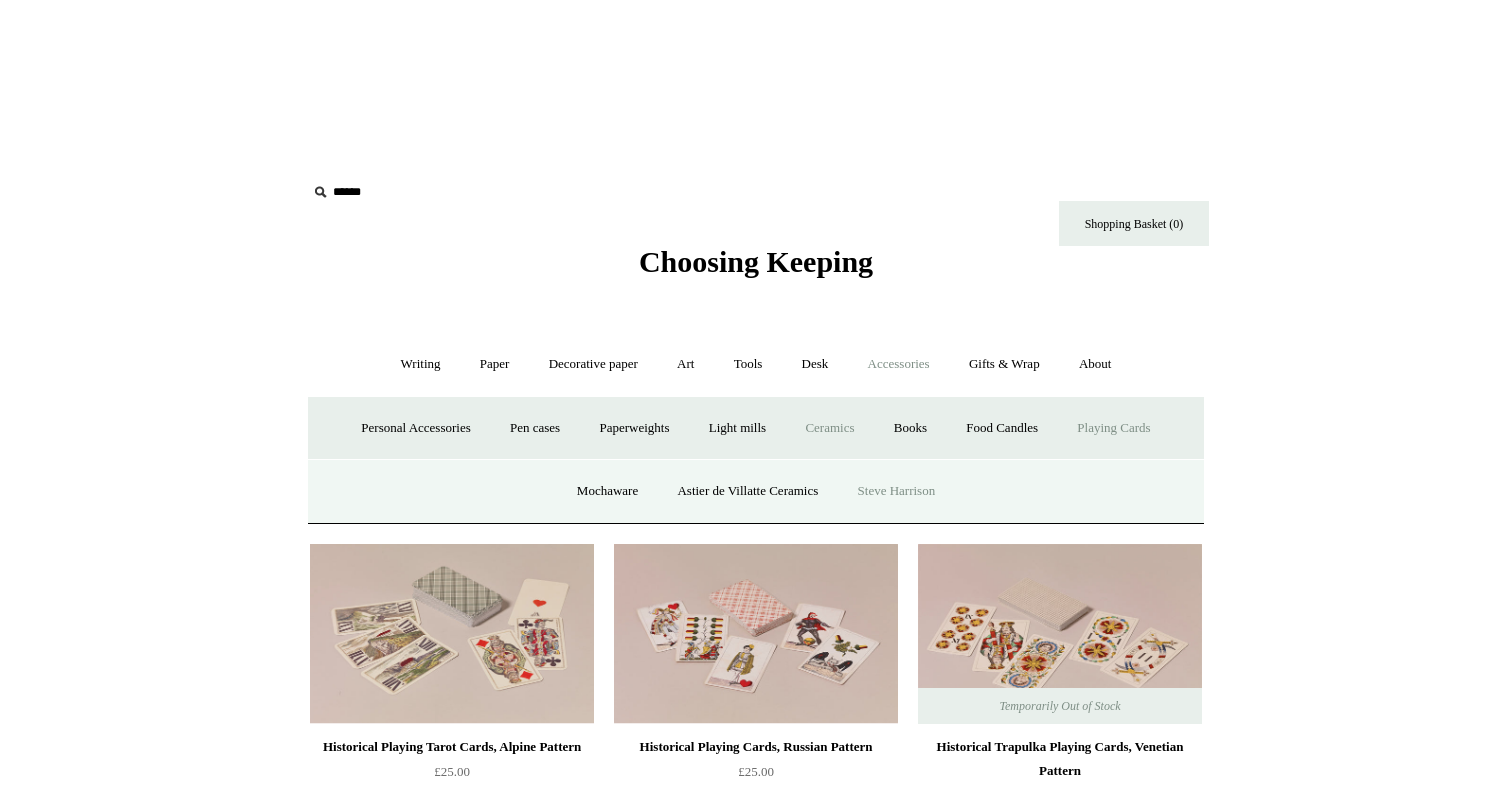 click on "Steve Harrison" at bounding box center (897, 491) 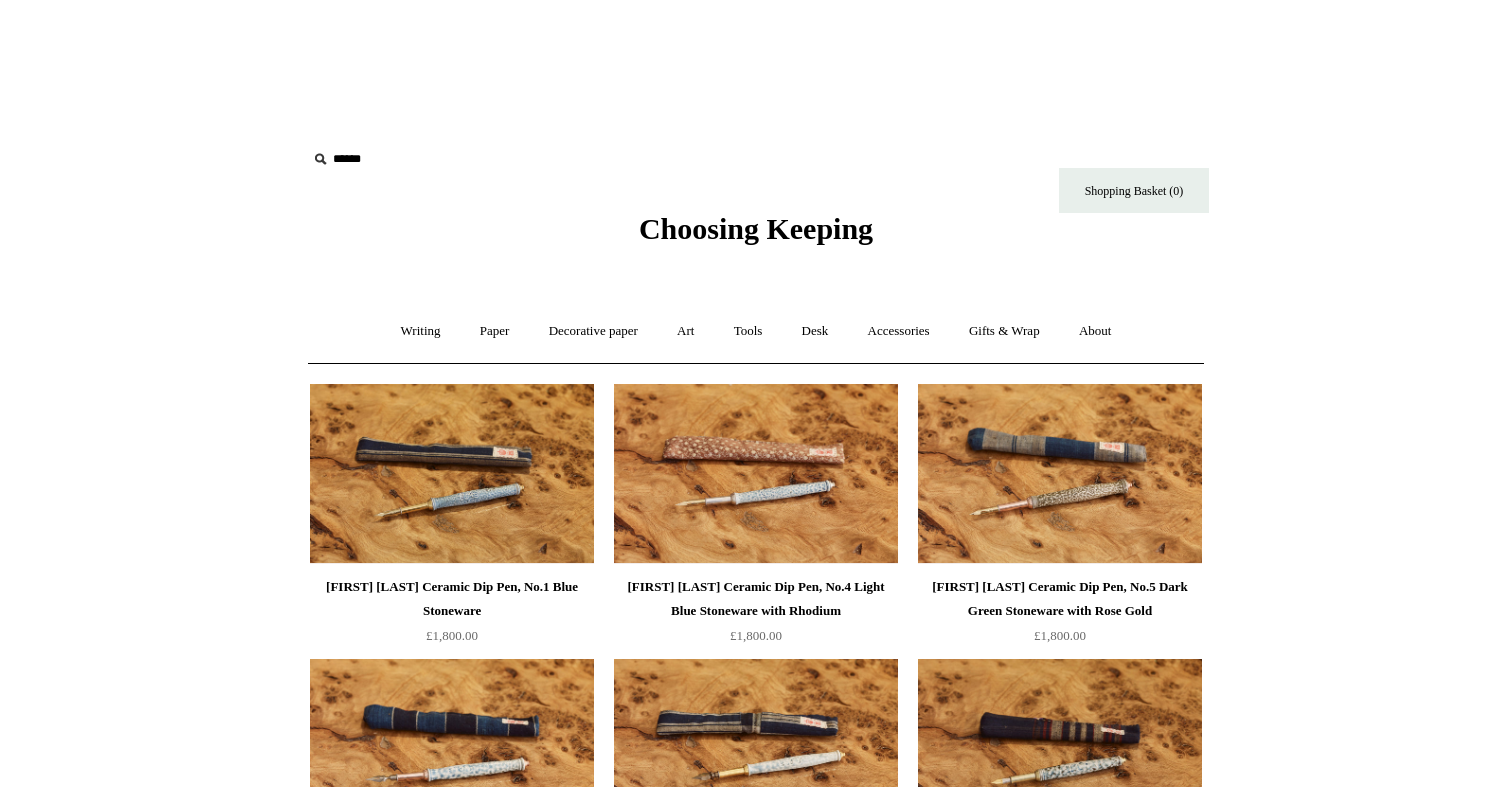 scroll, scrollTop: 41, scrollLeft: 0, axis: vertical 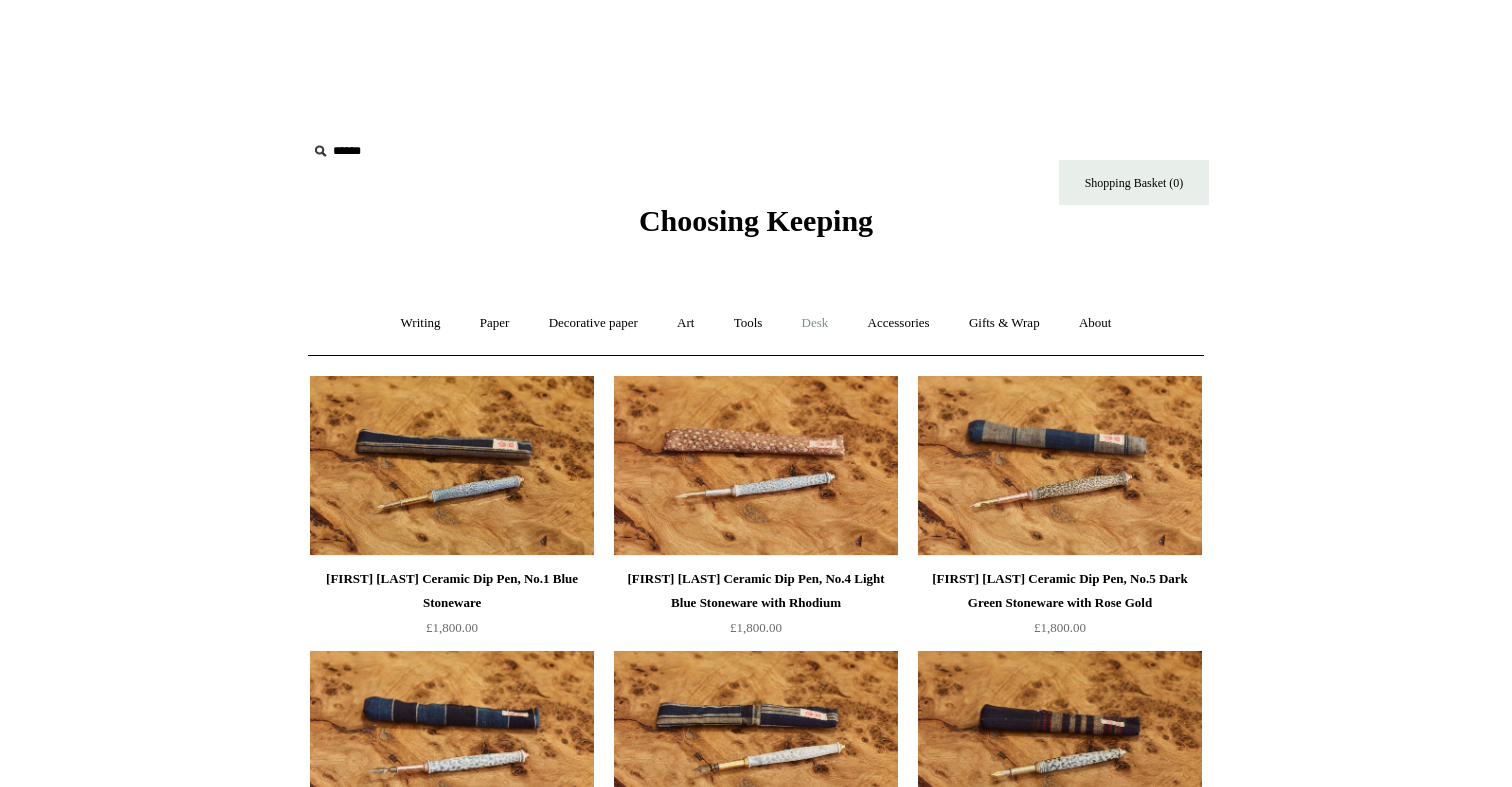 click on "Desk +" at bounding box center (815, 323) 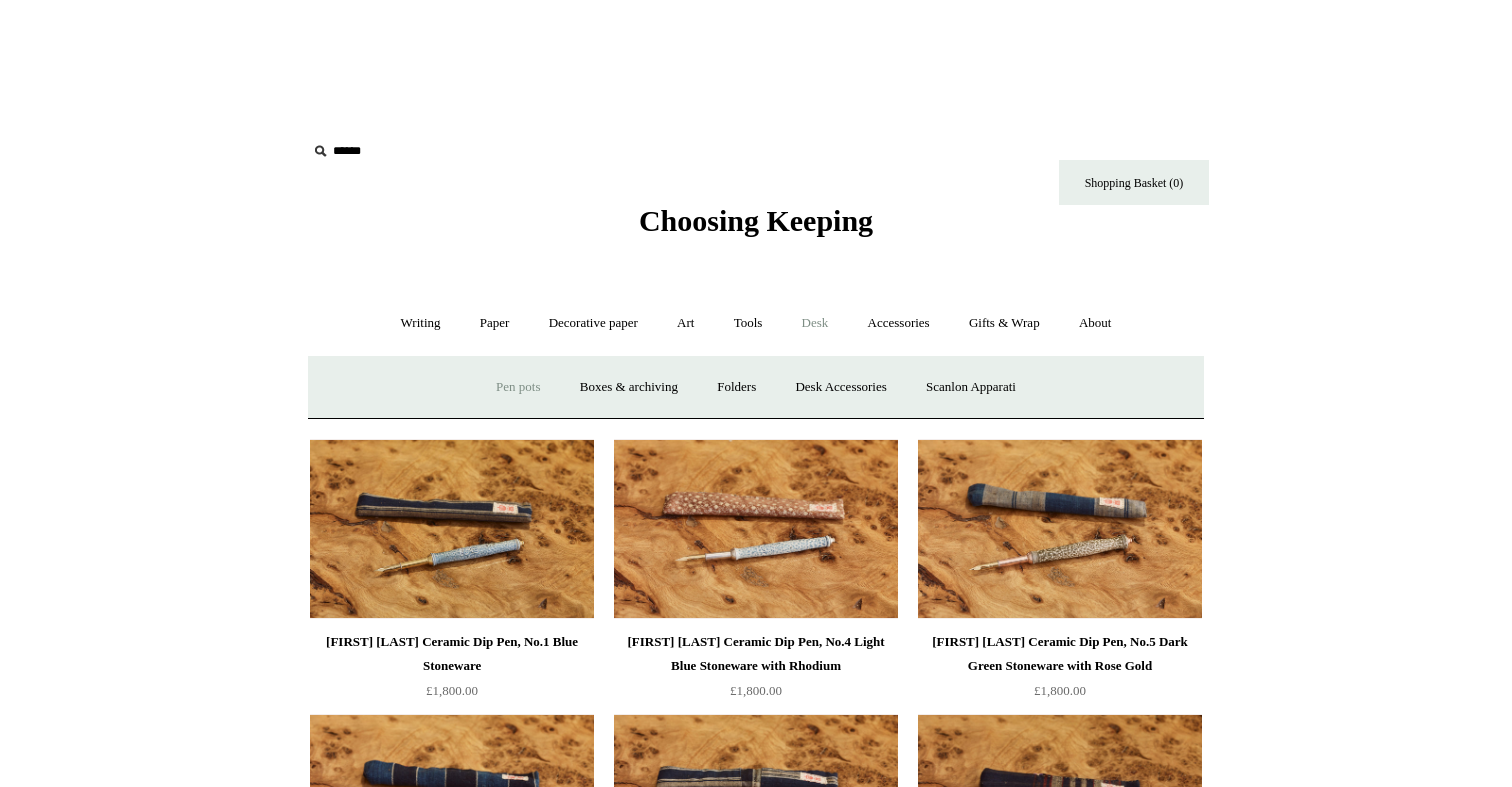click on "Pen pots" at bounding box center [518, 387] 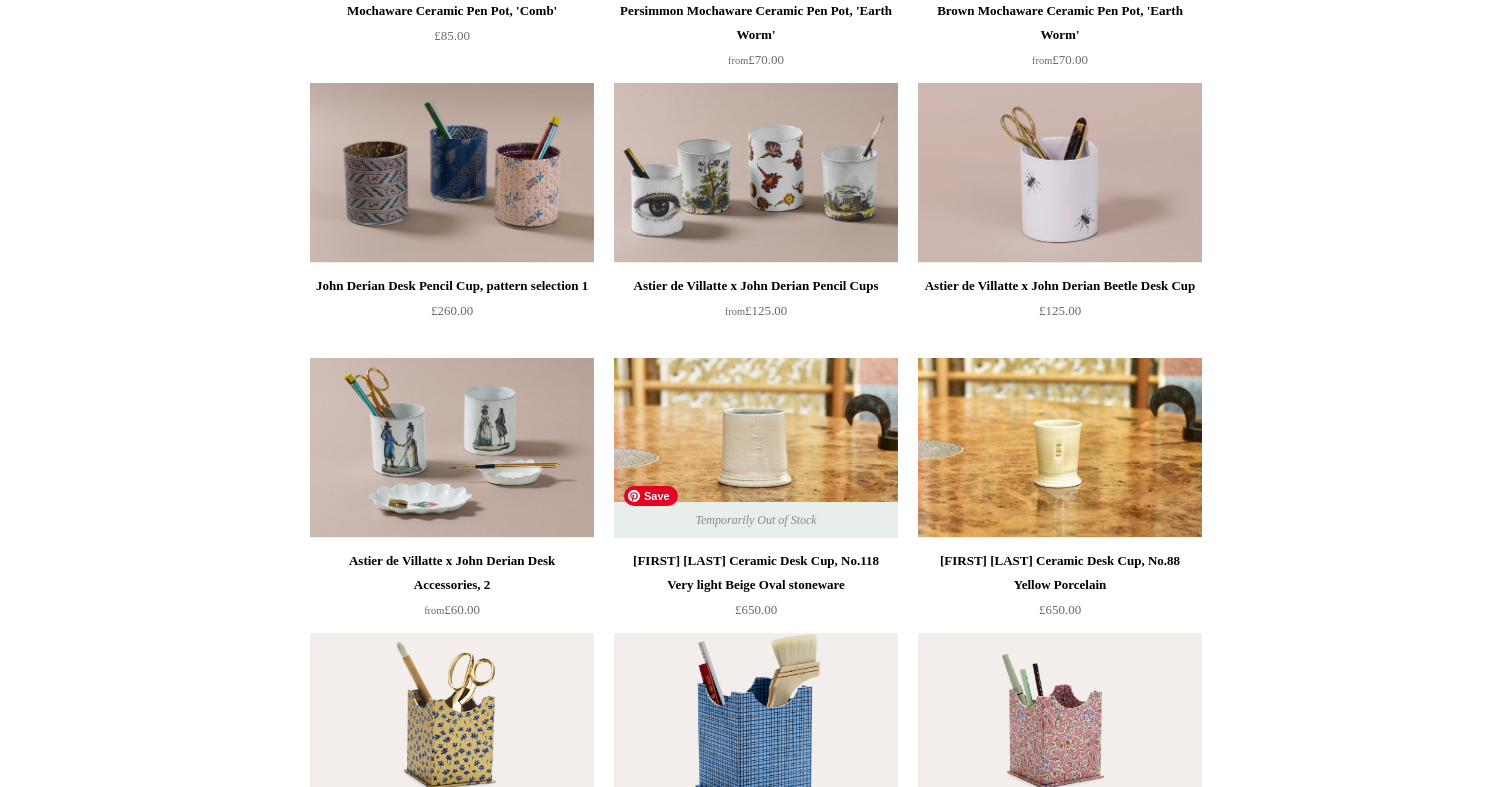 scroll, scrollTop: 1860, scrollLeft: 0, axis: vertical 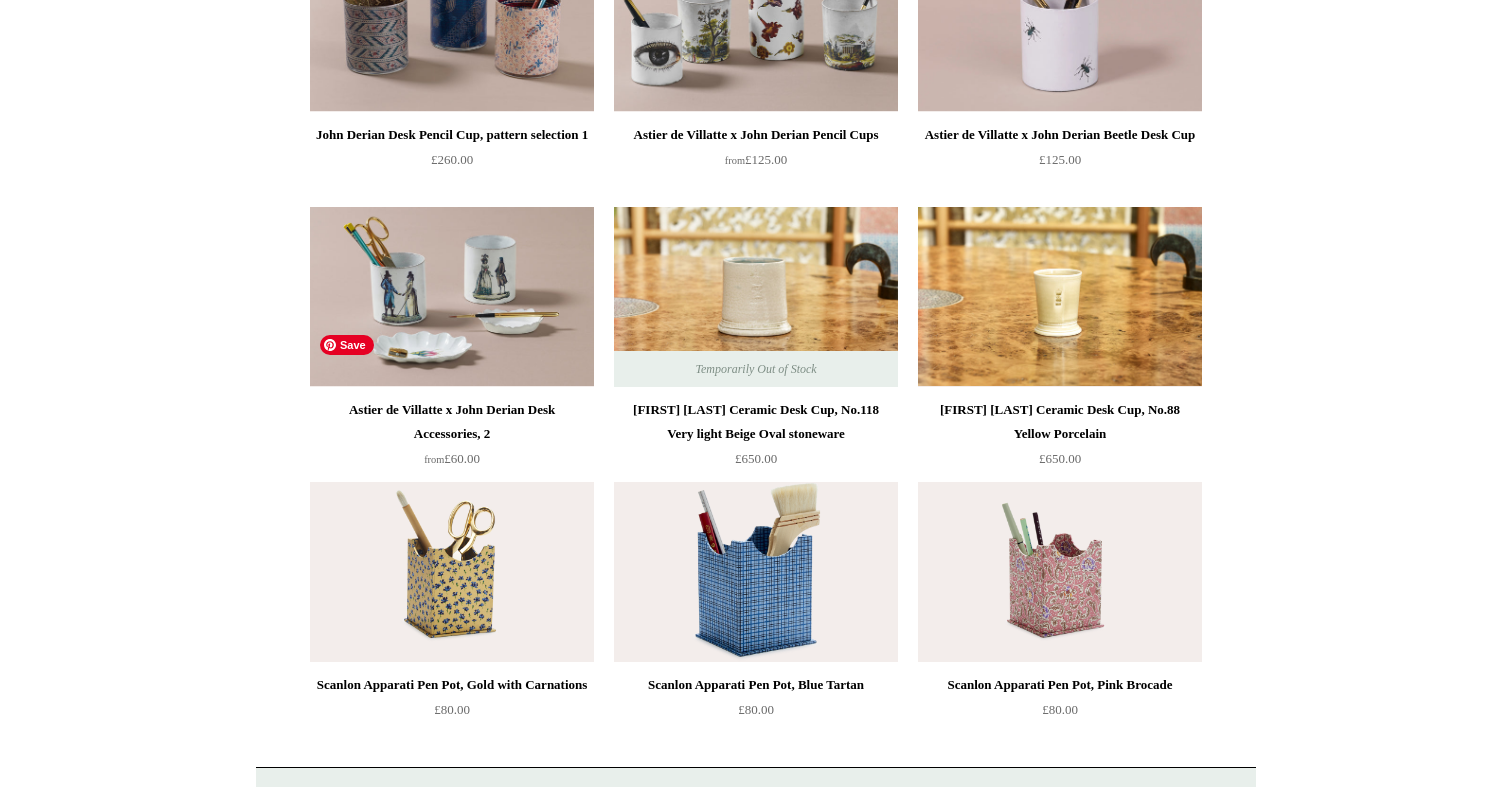 click at bounding box center (452, 572) 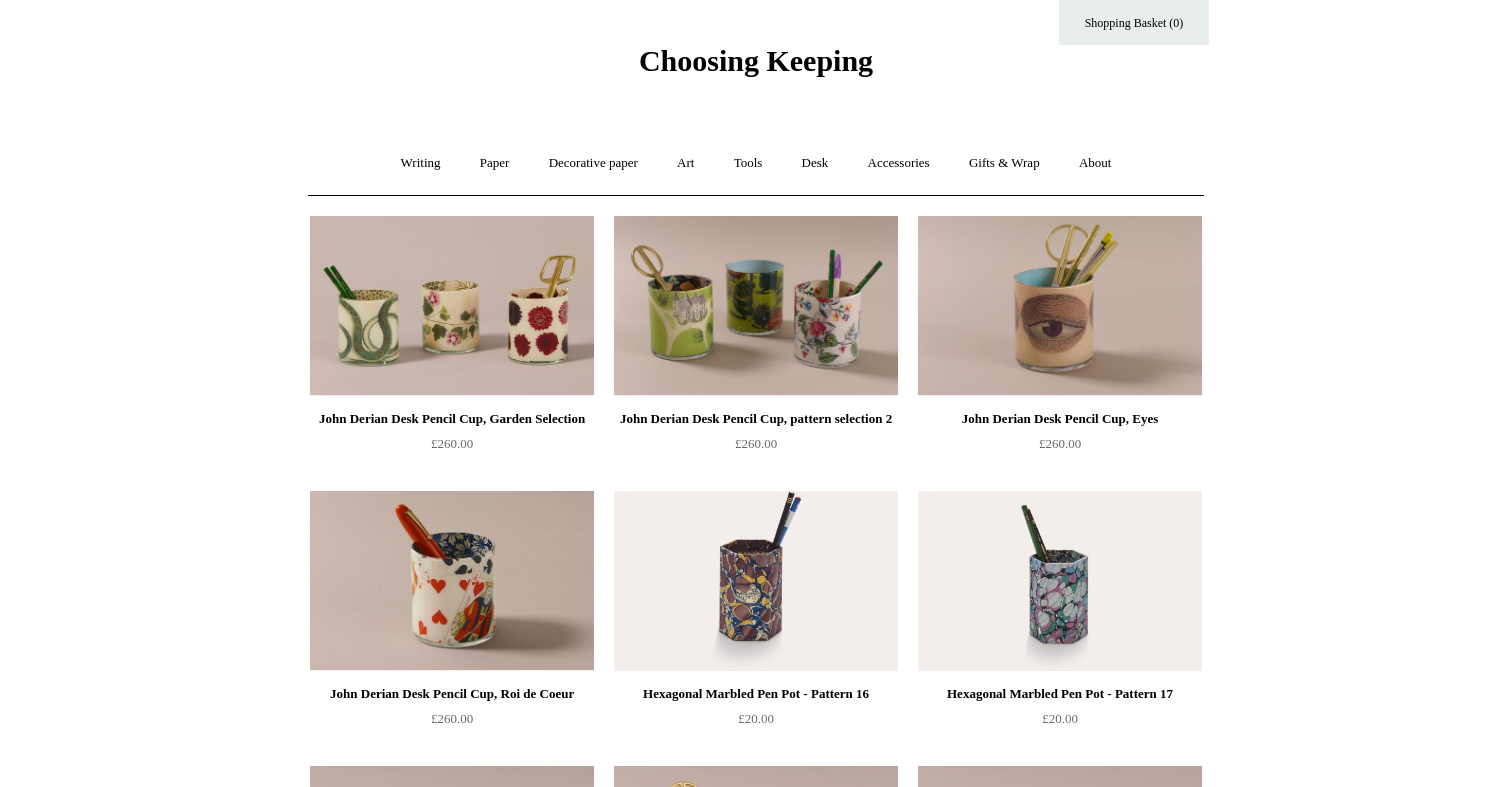 scroll, scrollTop: 0, scrollLeft: 0, axis: both 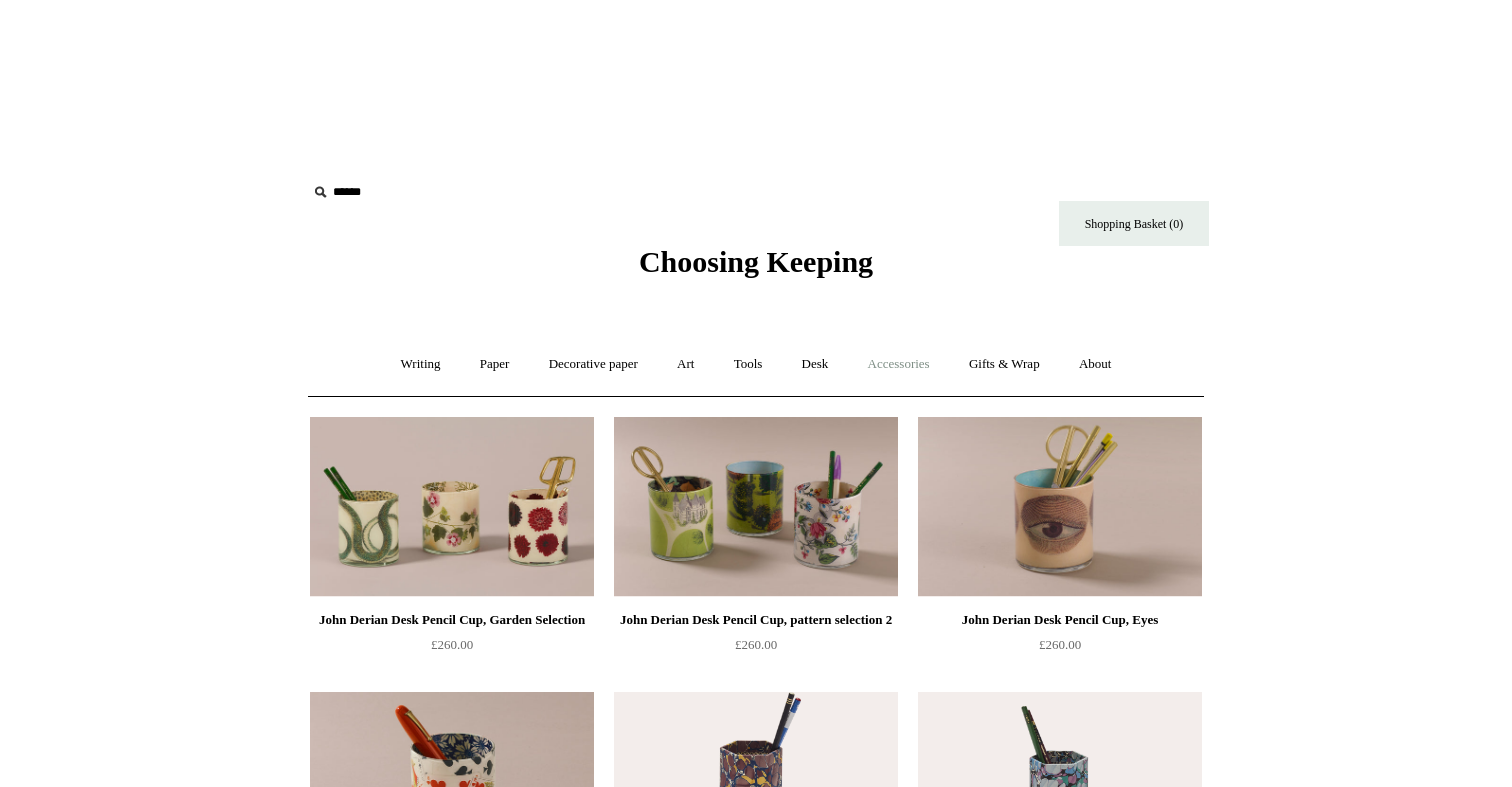 click on "Accessories +" at bounding box center (899, 364) 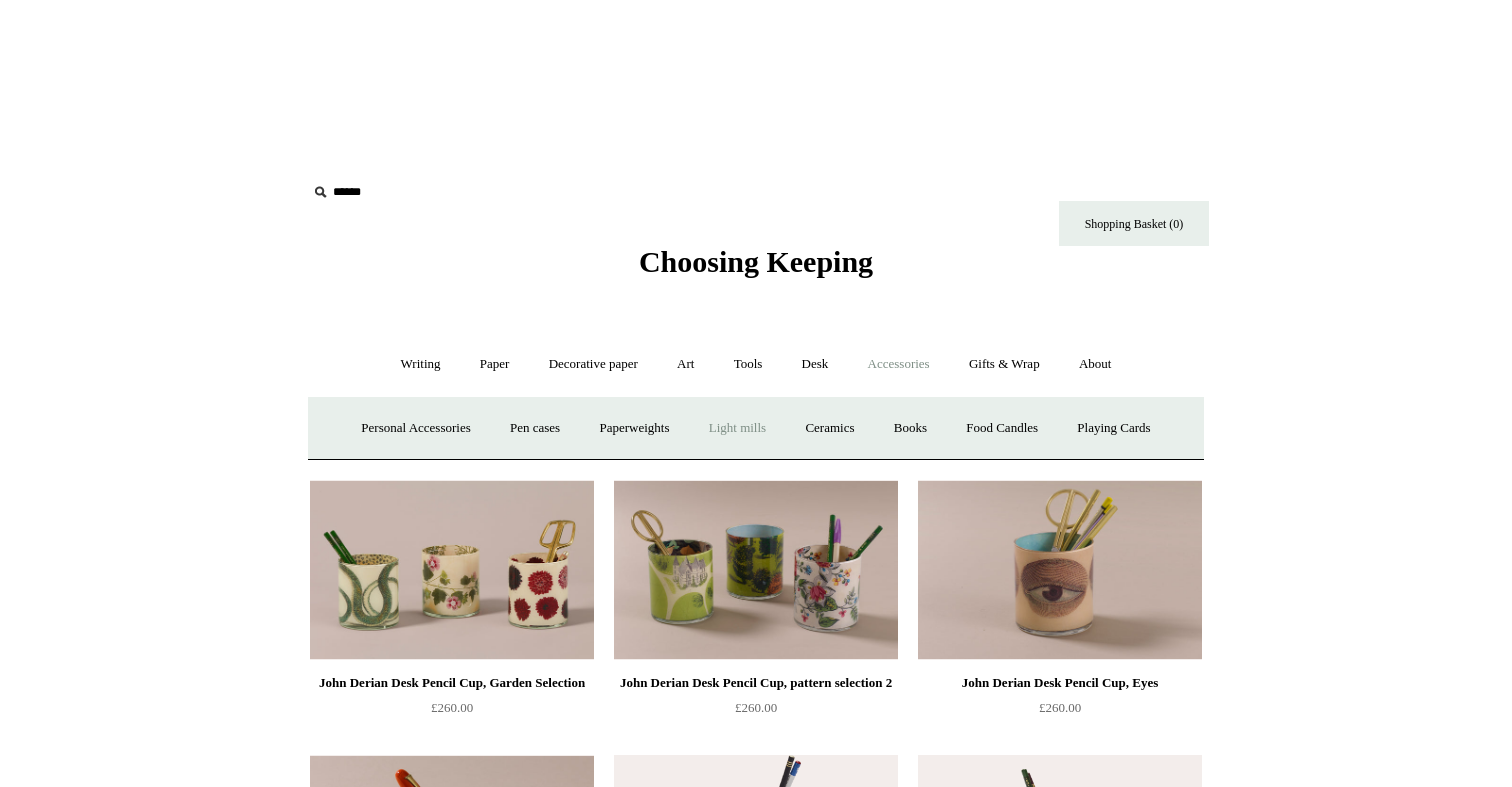 click on "Light mills" at bounding box center (737, 428) 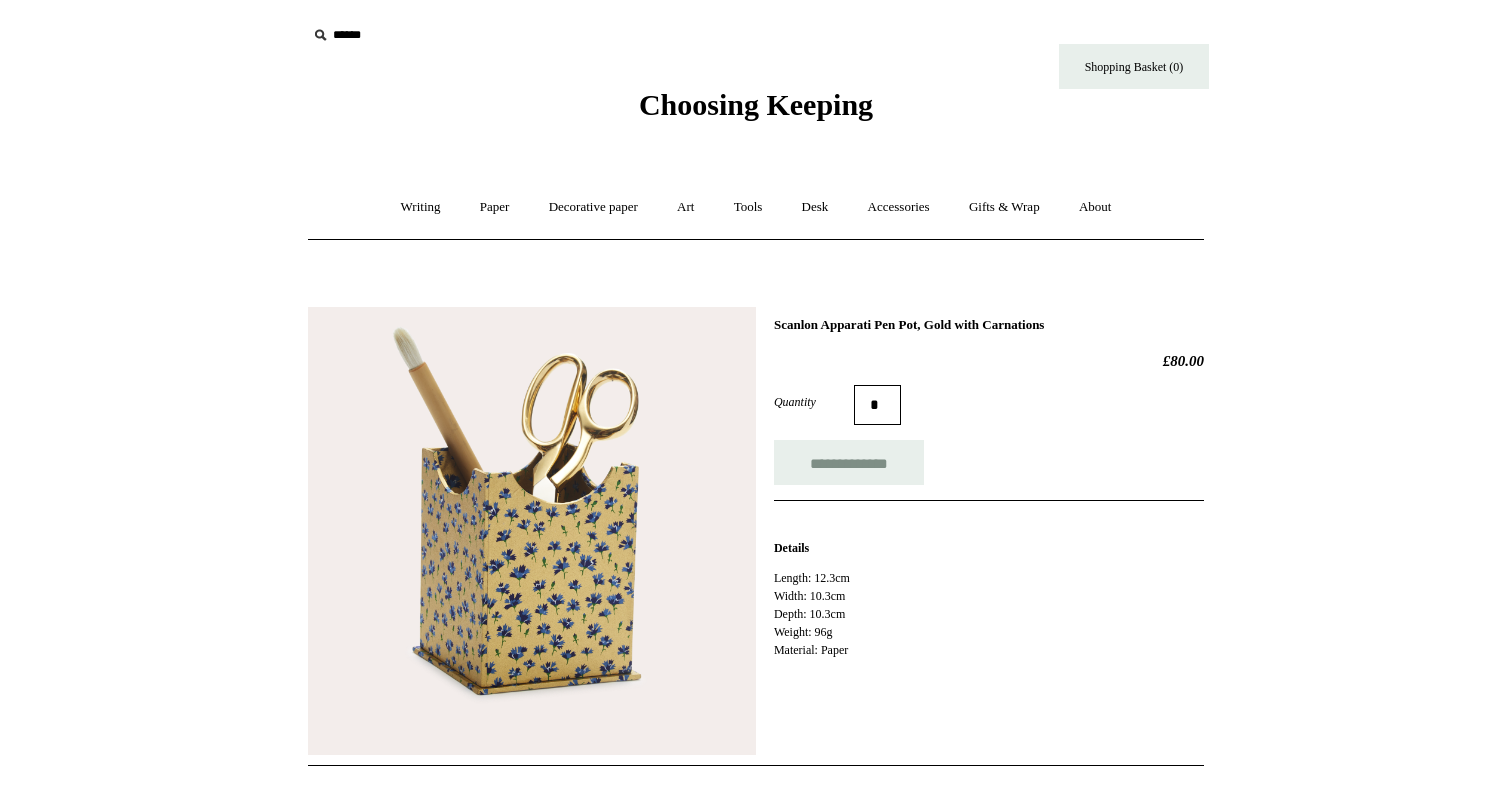 scroll, scrollTop: 0, scrollLeft: 0, axis: both 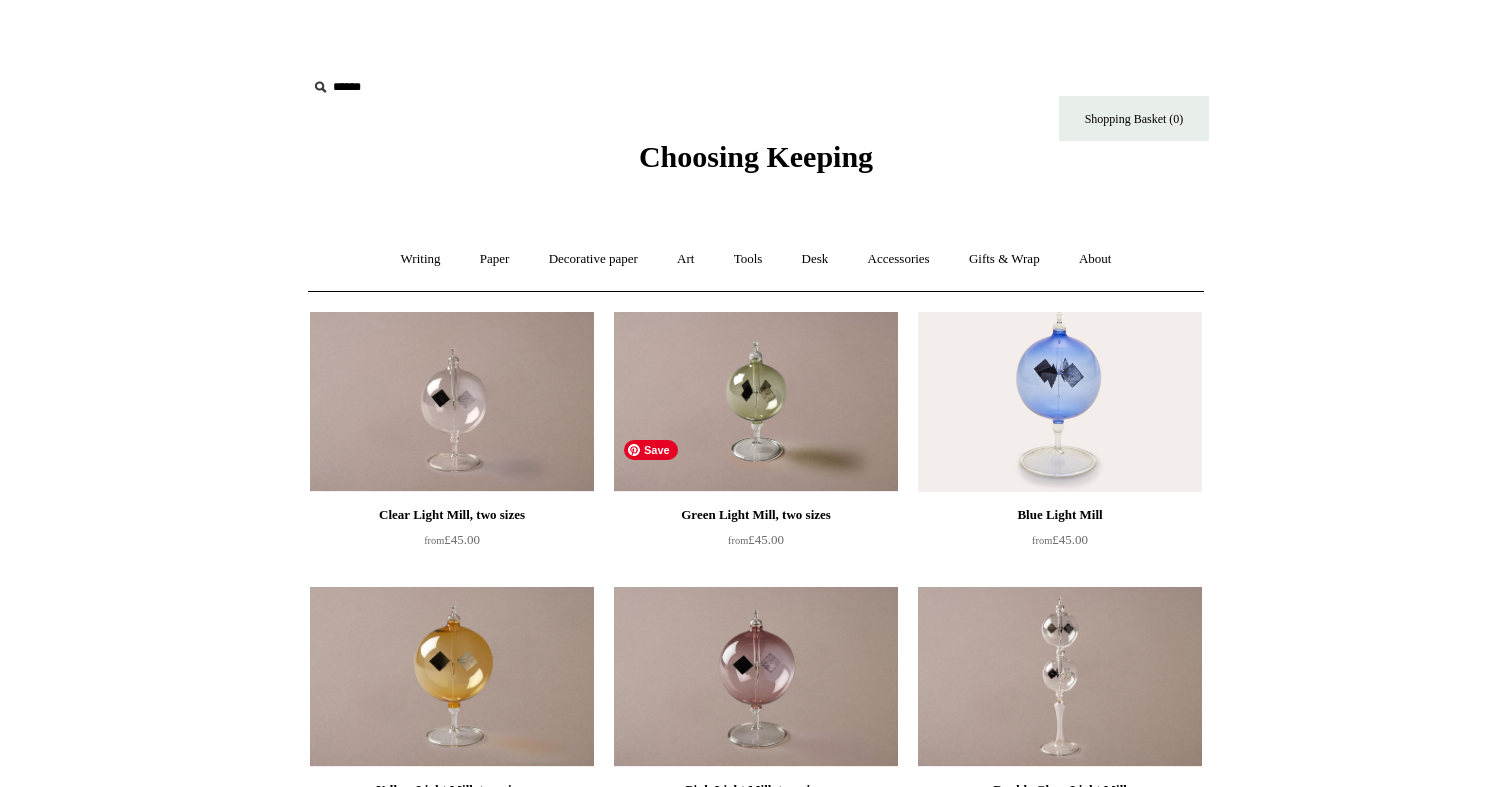 click at bounding box center (756, 677) 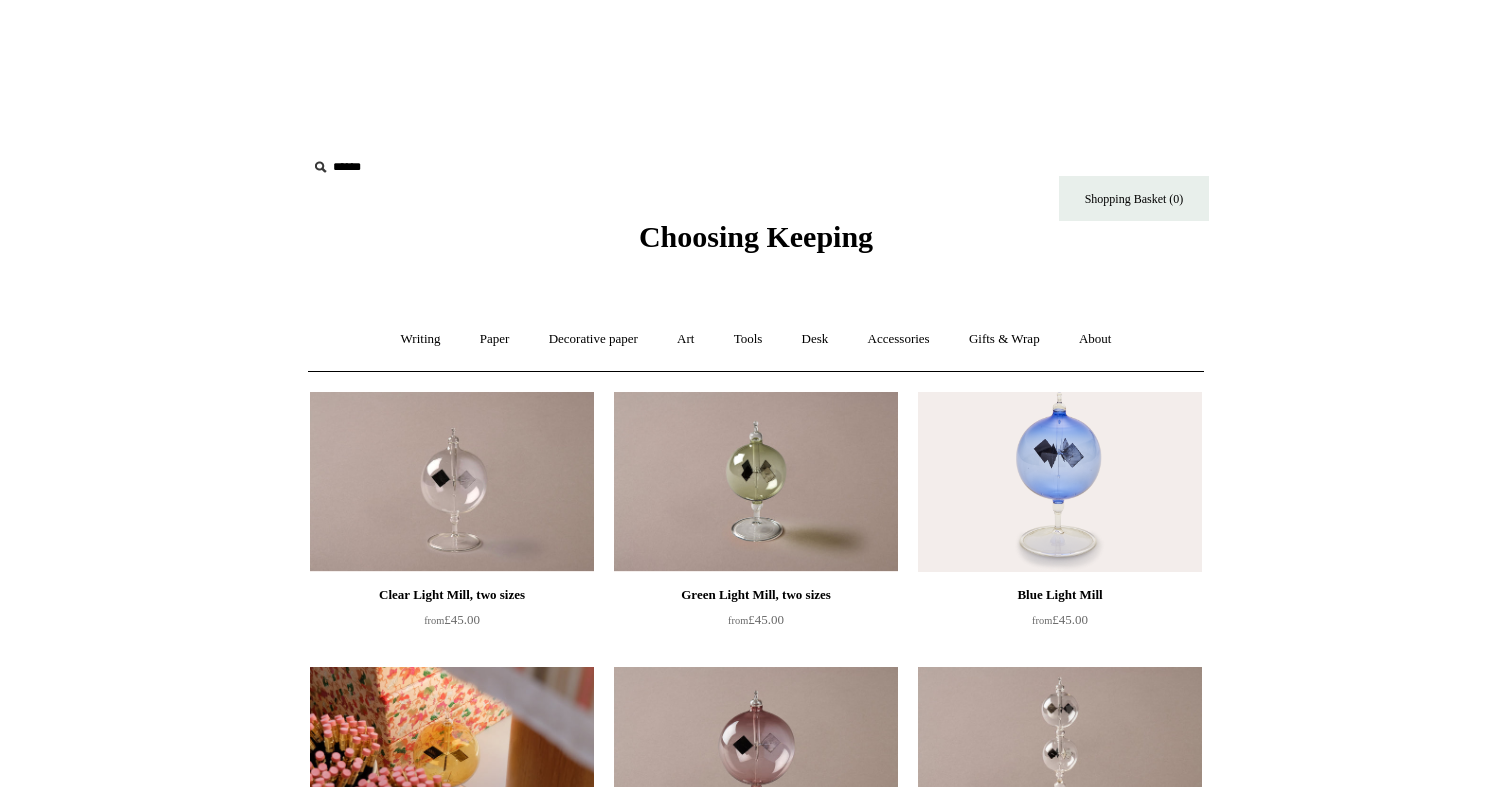 scroll, scrollTop: 0, scrollLeft: 0, axis: both 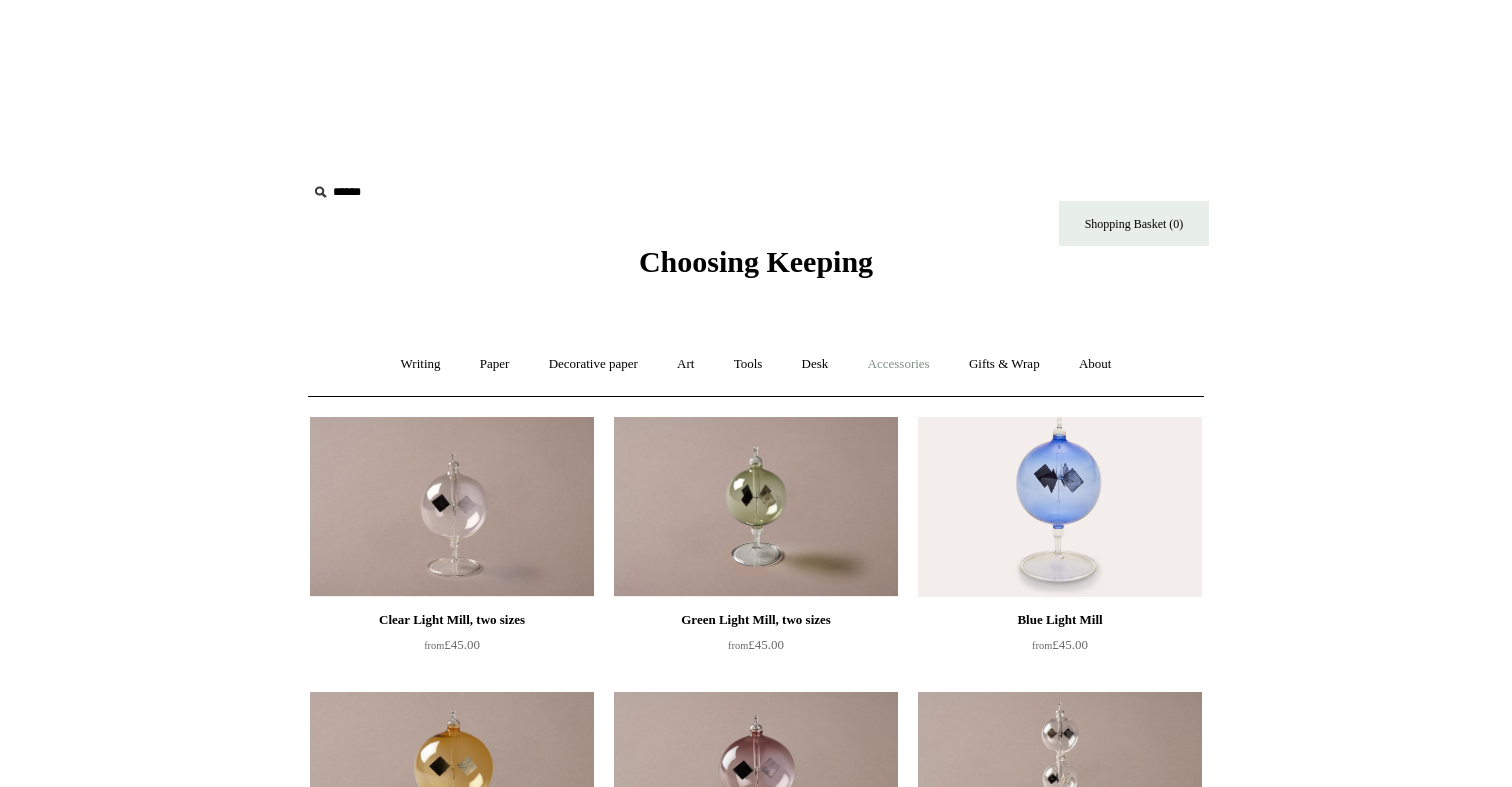 click on "Accessories +" at bounding box center [899, 364] 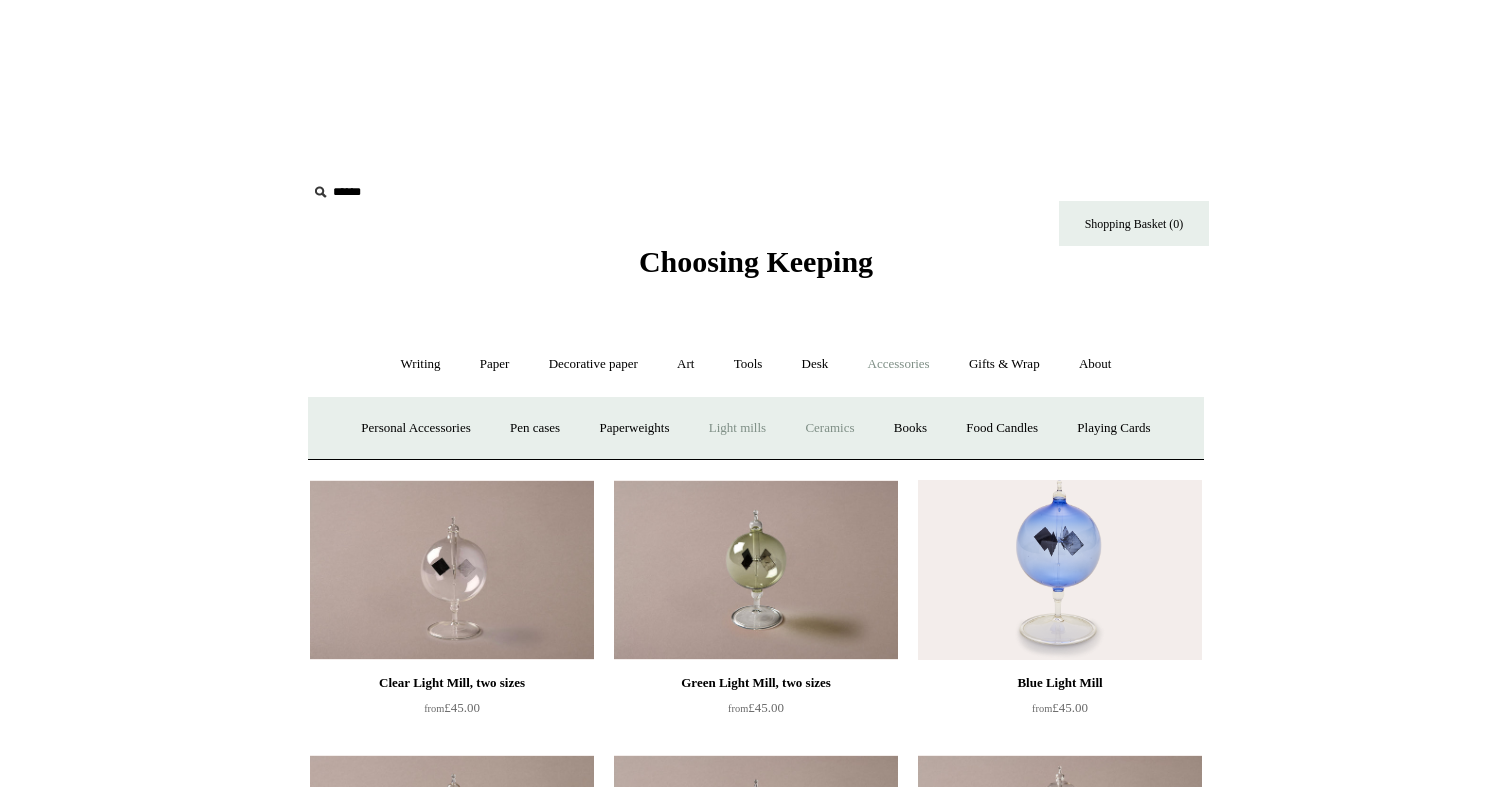 click on "Ceramics  +" at bounding box center (829, 428) 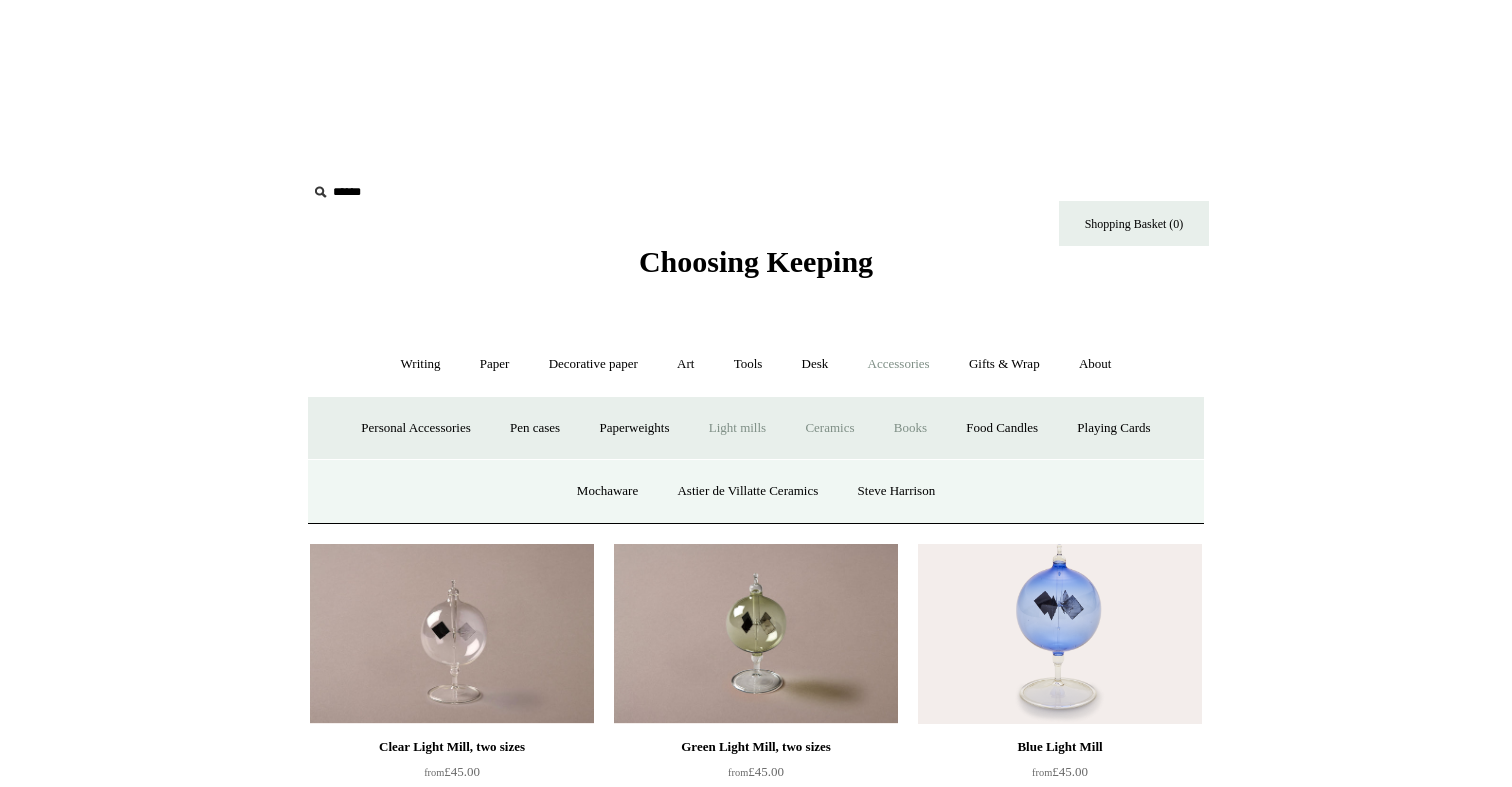 click on "Books" at bounding box center [910, 428] 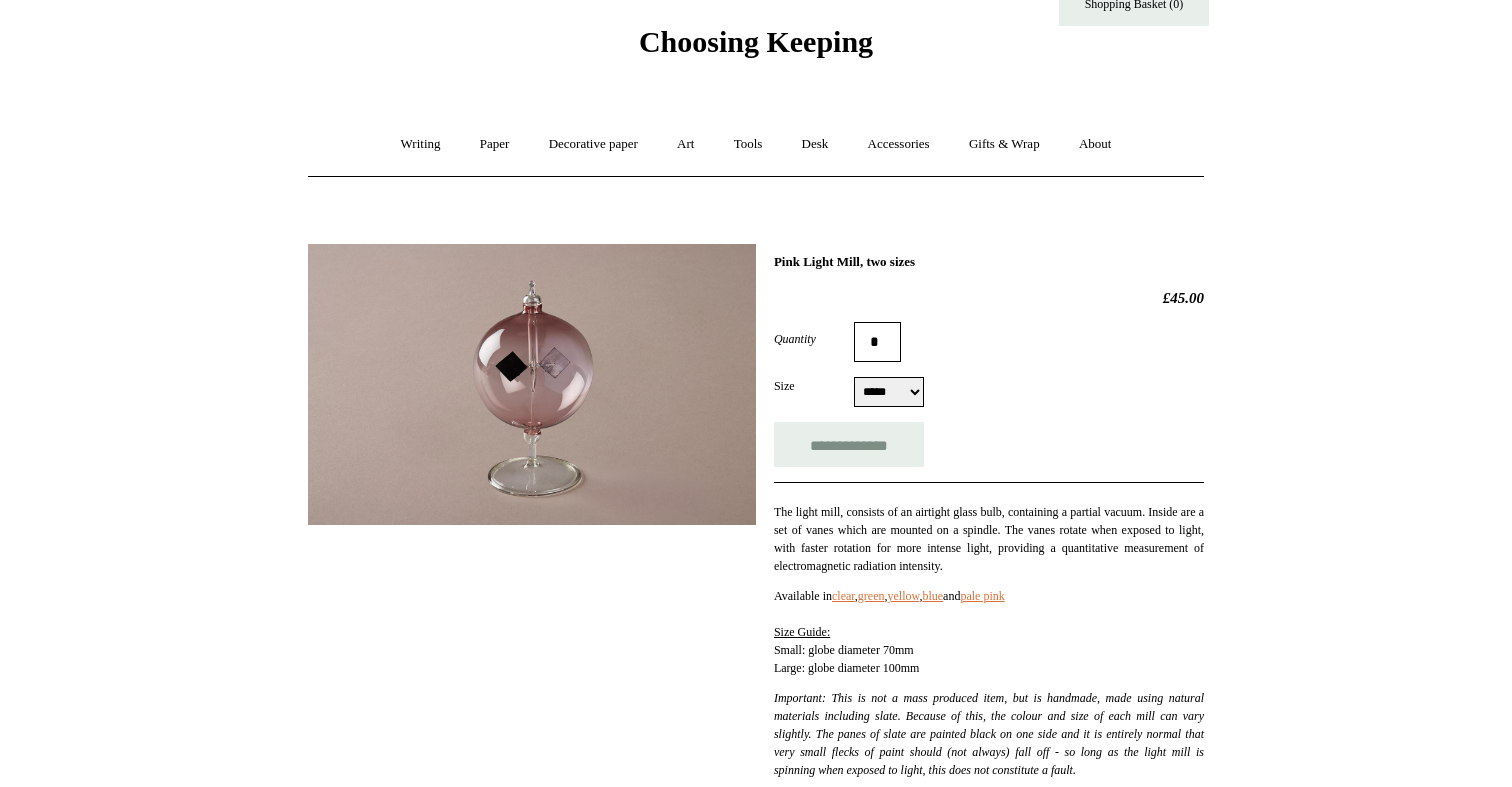 scroll, scrollTop: 166, scrollLeft: 0, axis: vertical 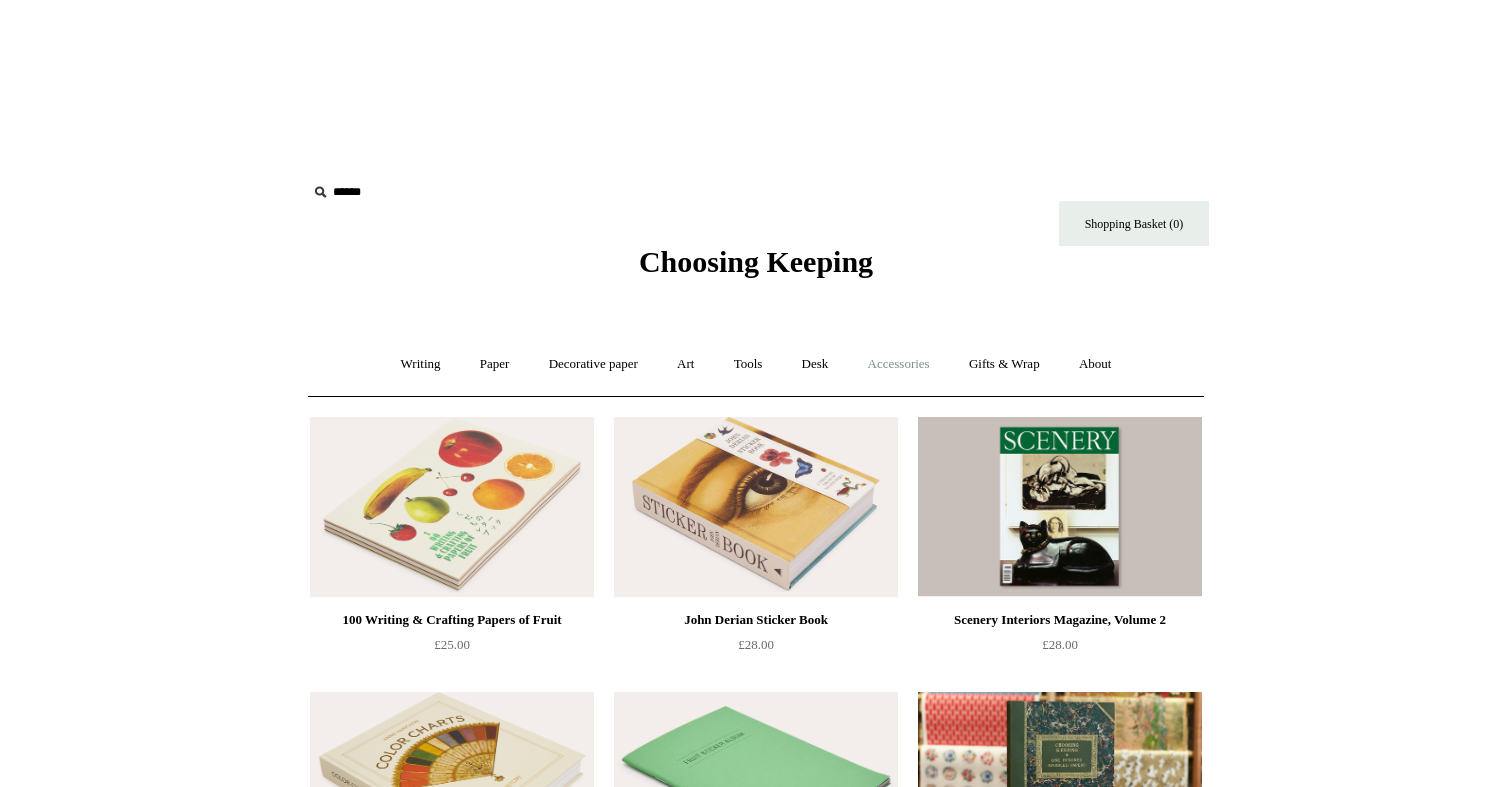 click on "Accessories +" at bounding box center (899, 364) 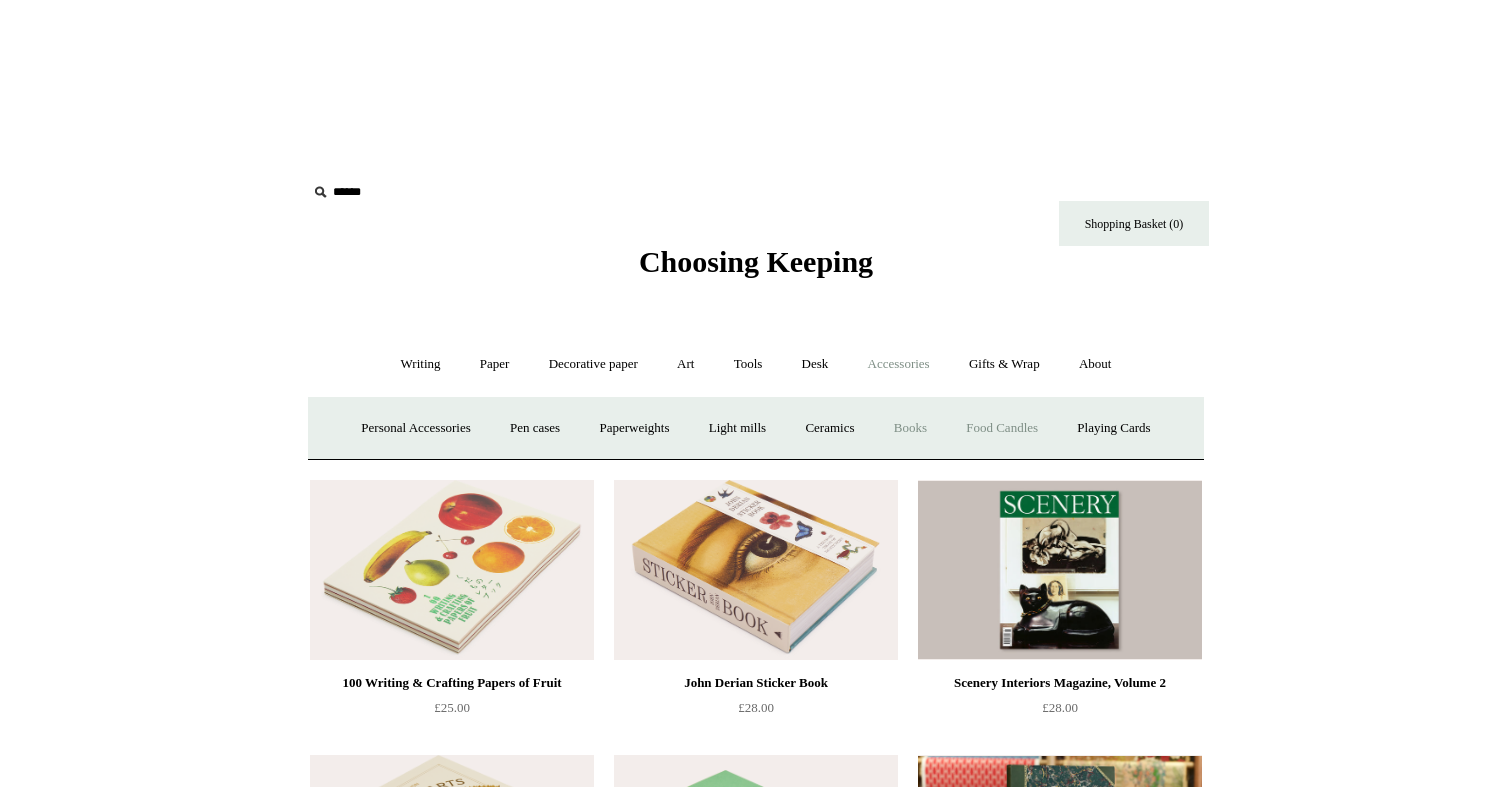 click on "Food Candles" at bounding box center (1002, 428) 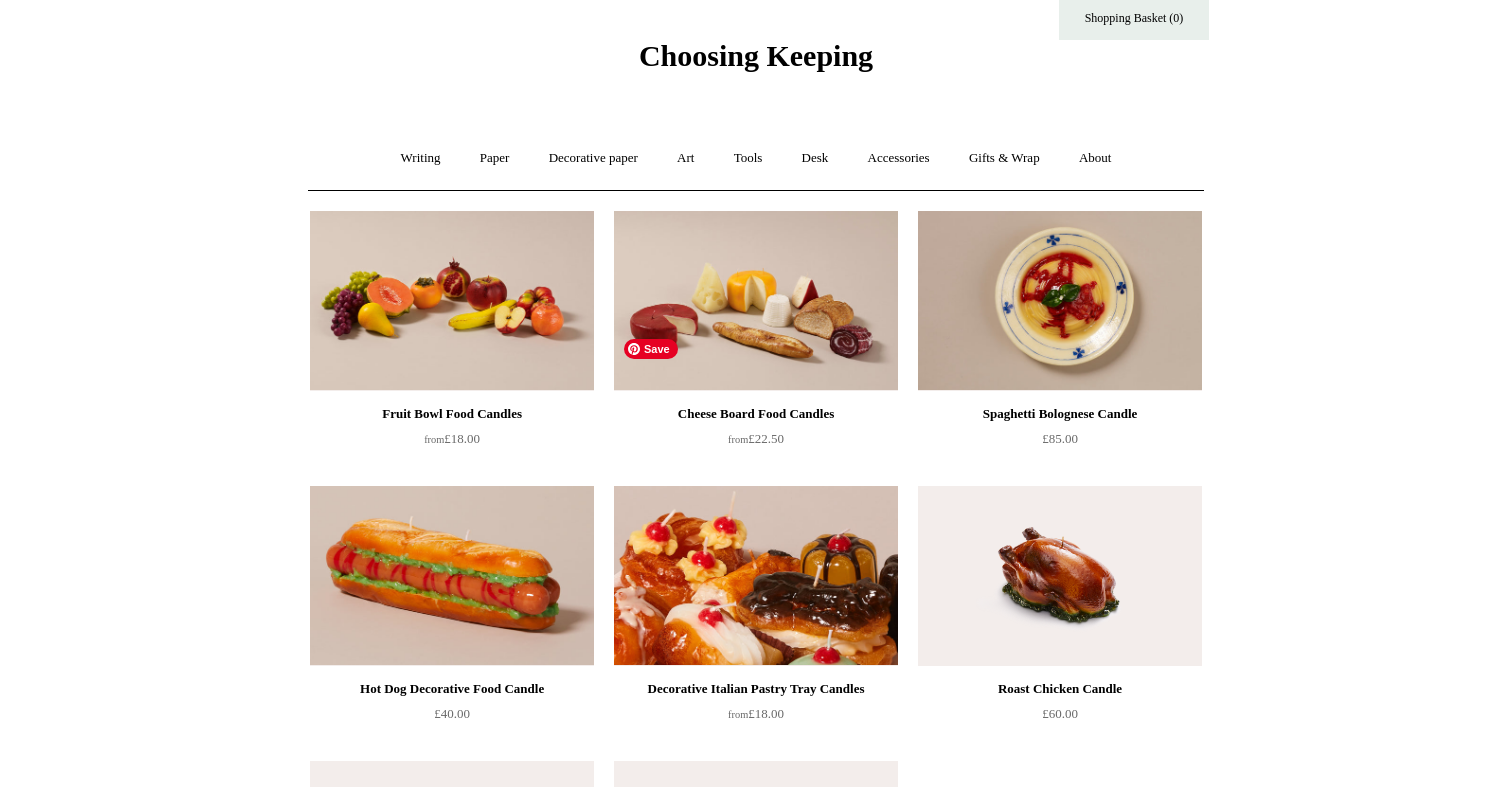 scroll, scrollTop: 0, scrollLeft: 0, axis: both 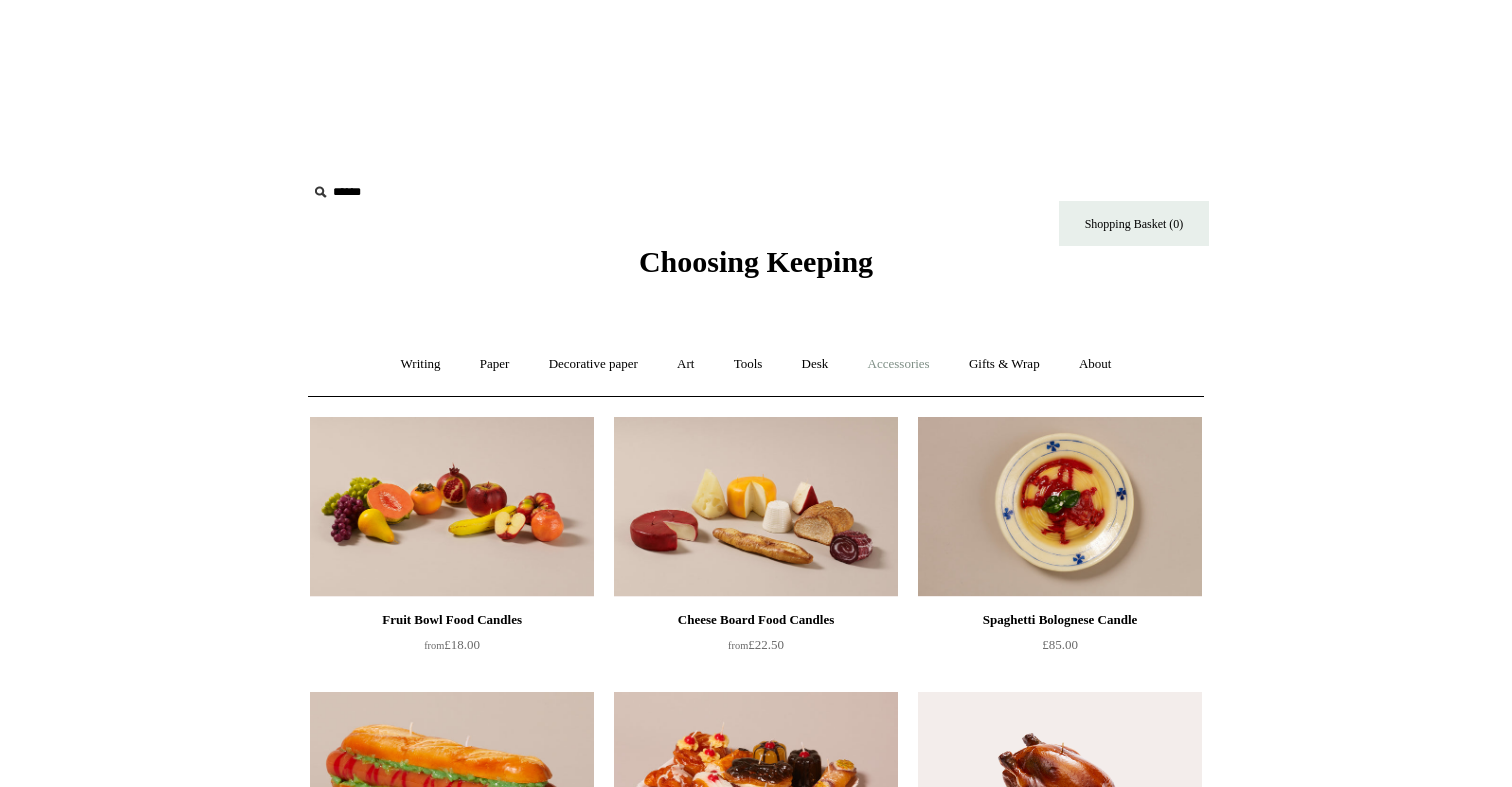click on "Accessories +" at bounding box center [899, 364] 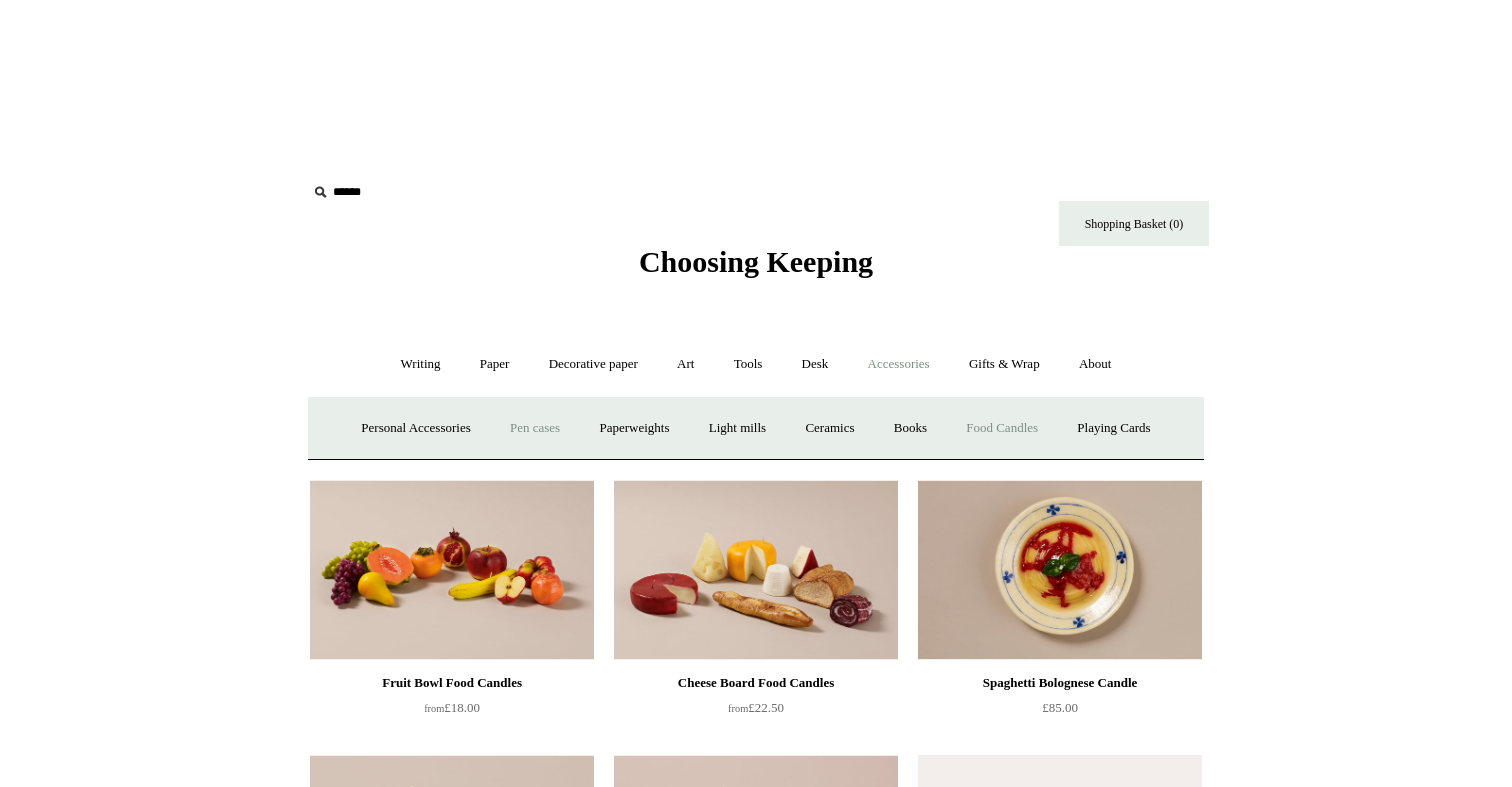 click on "Pen cases" at bounding box center (535, 428) 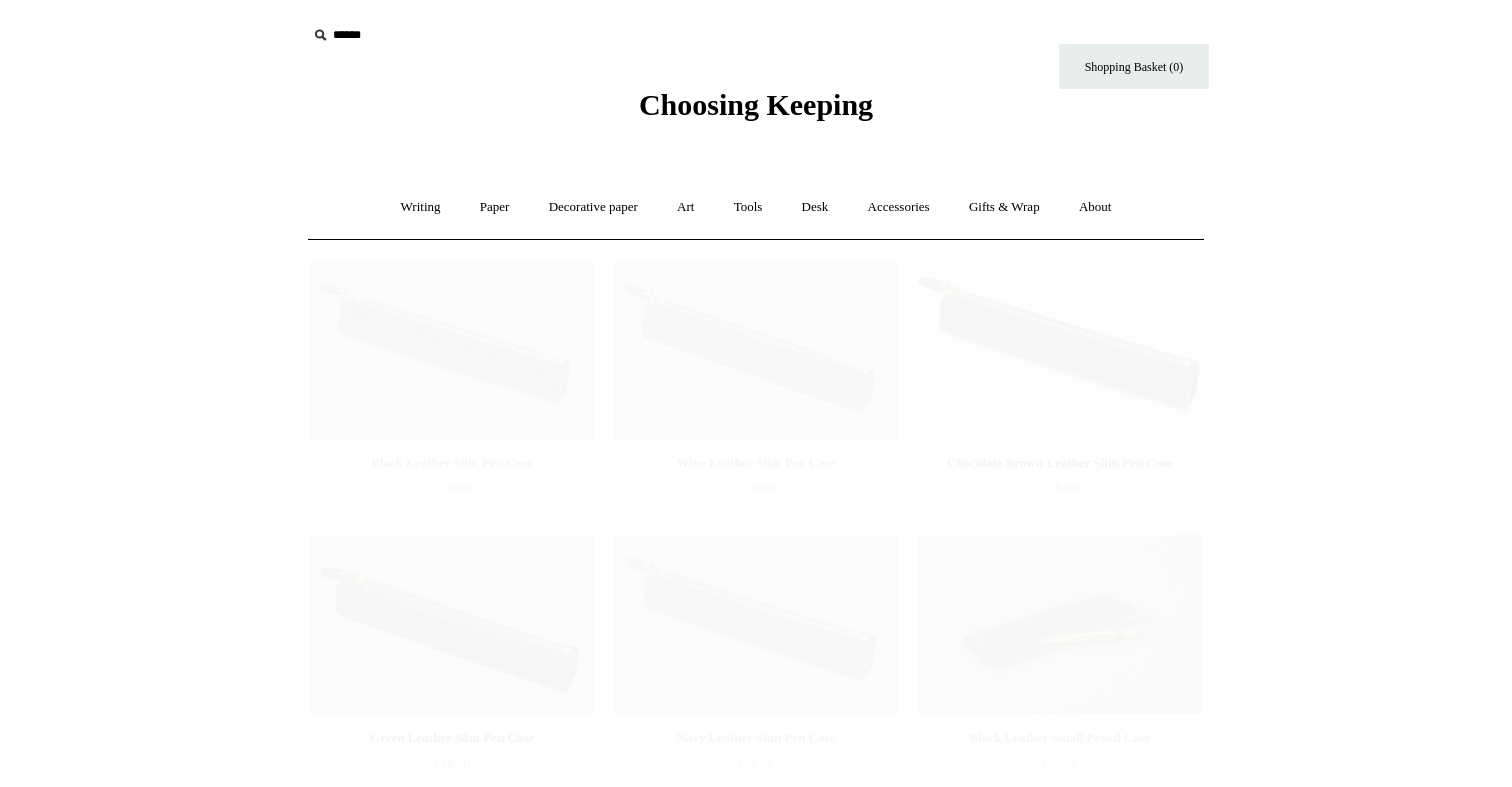 scroll, scrollTop: 0, scrollLeft: 0, axis: both 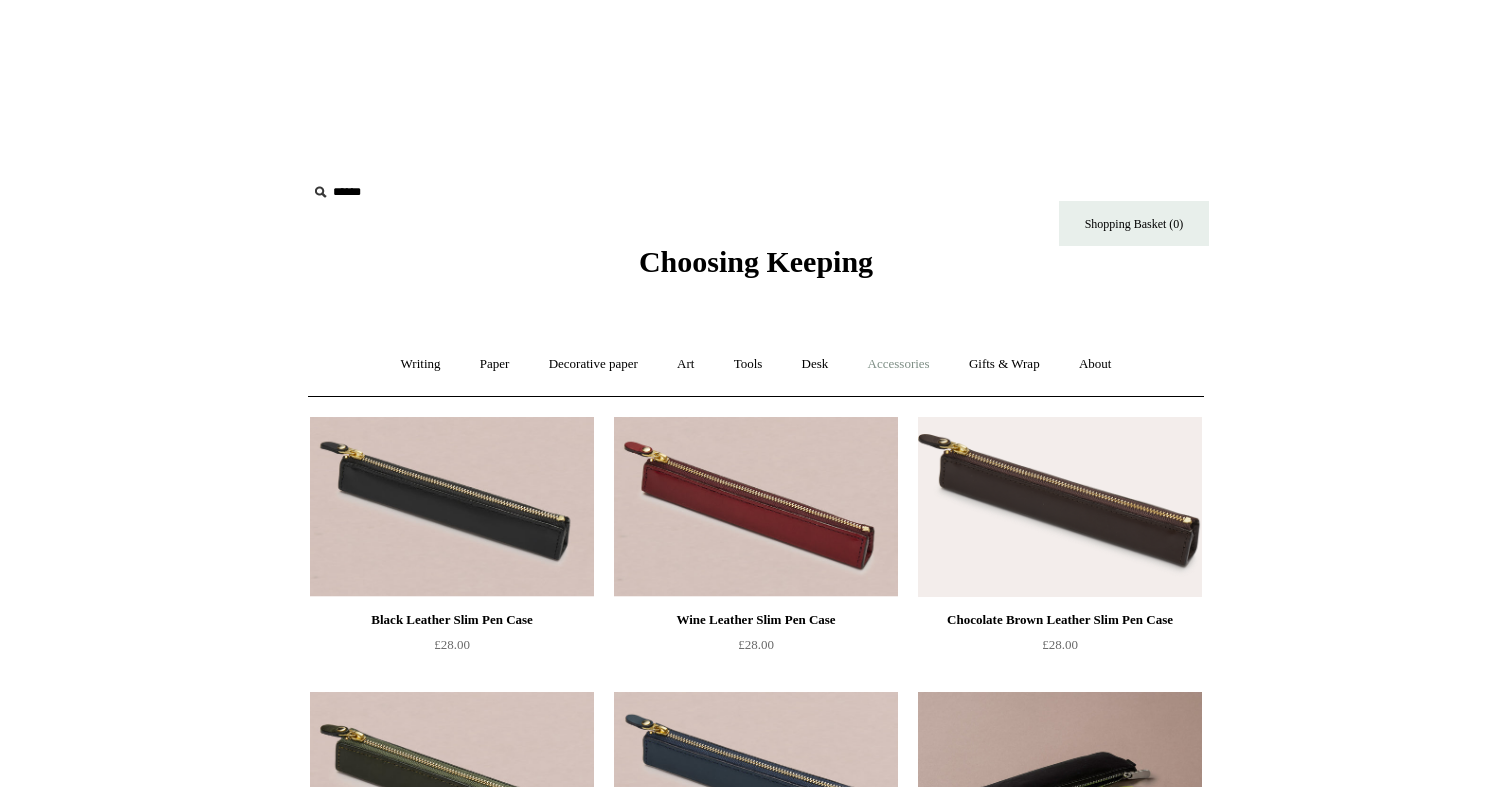 click on "Accessories +" at bounding box center (899, 364) 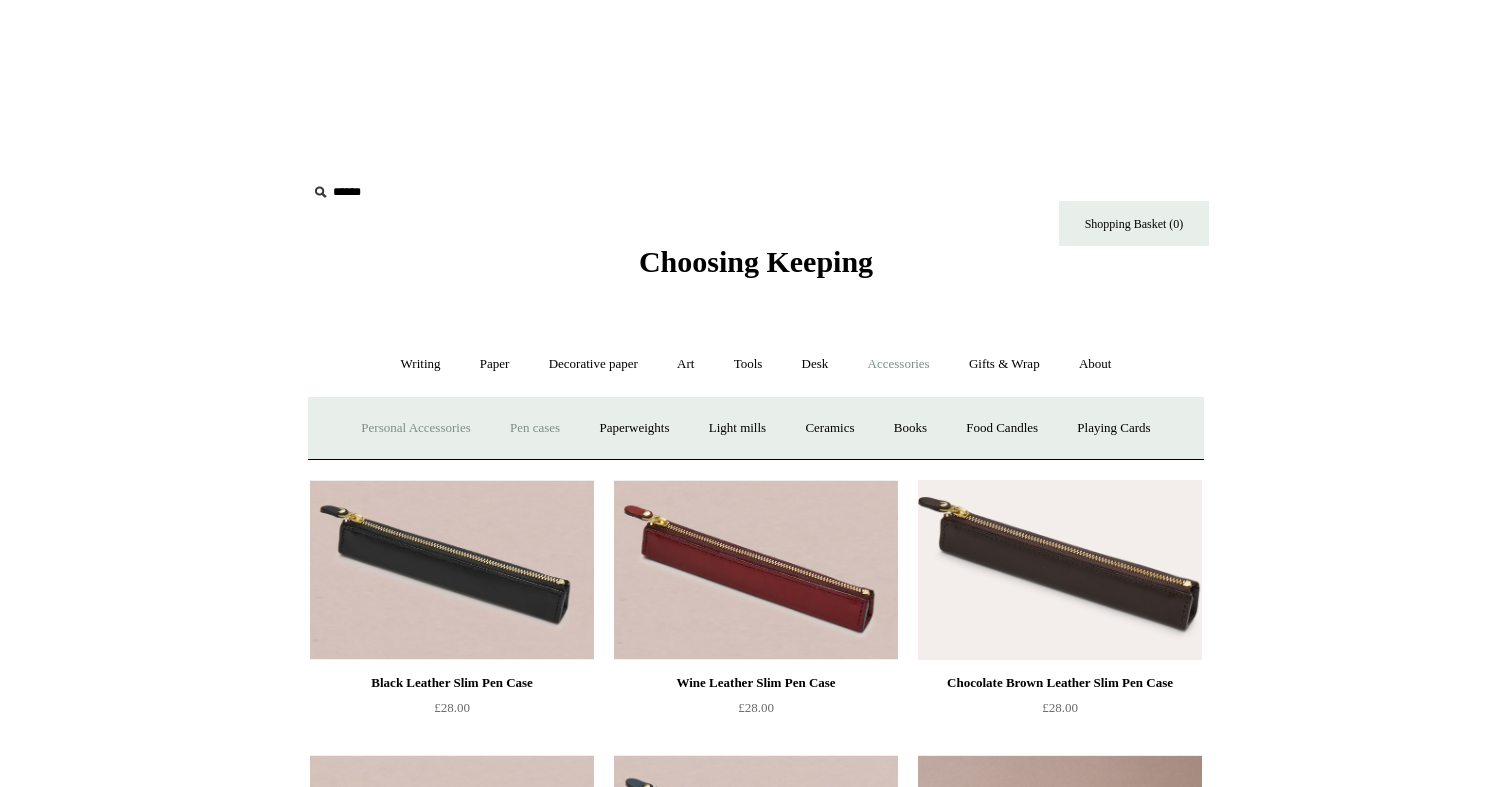 click on "Personal Accessories +" at bounding box center (415, 428) 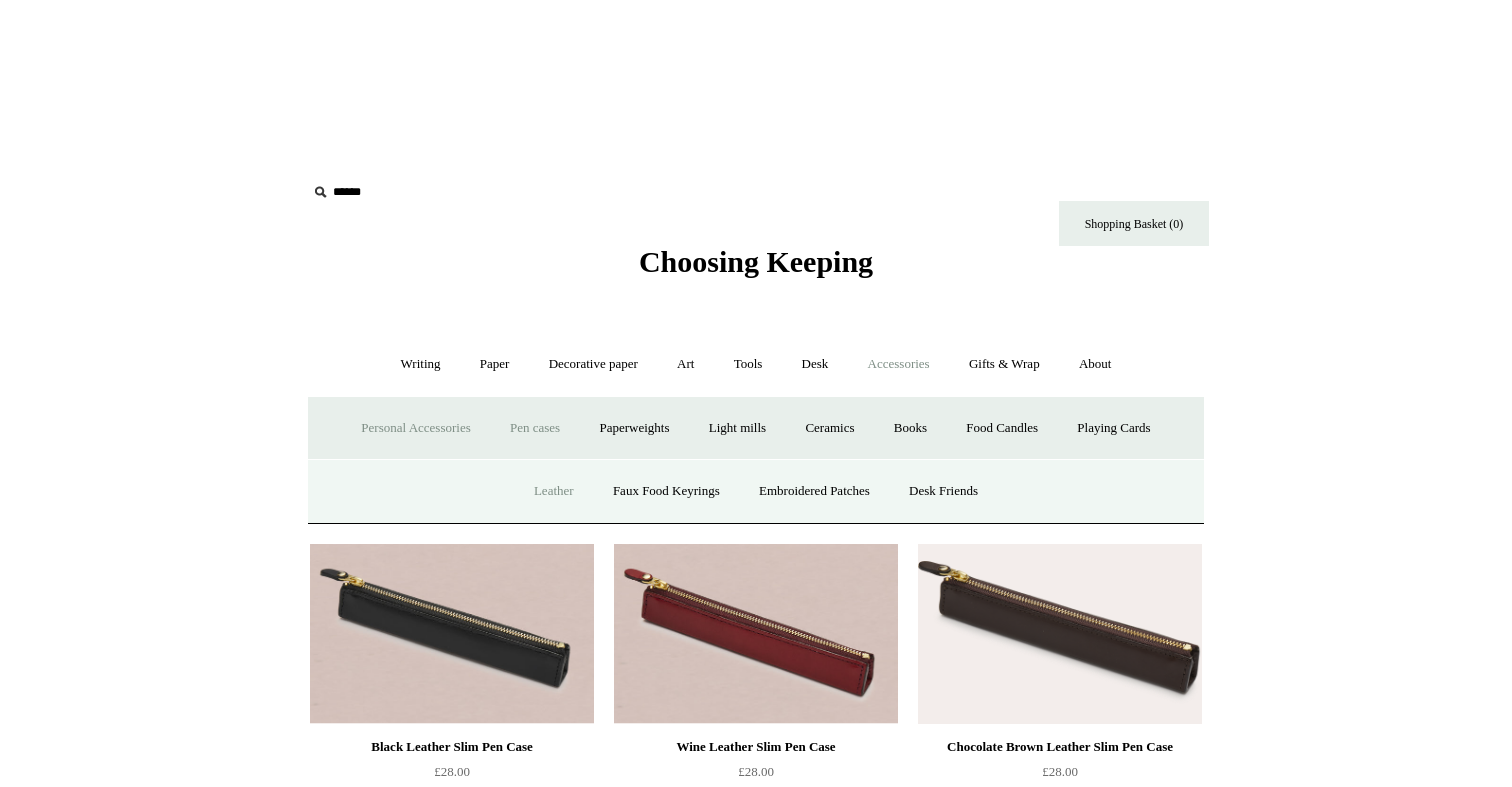 click on "Leather" at bounding box center (554, 491) 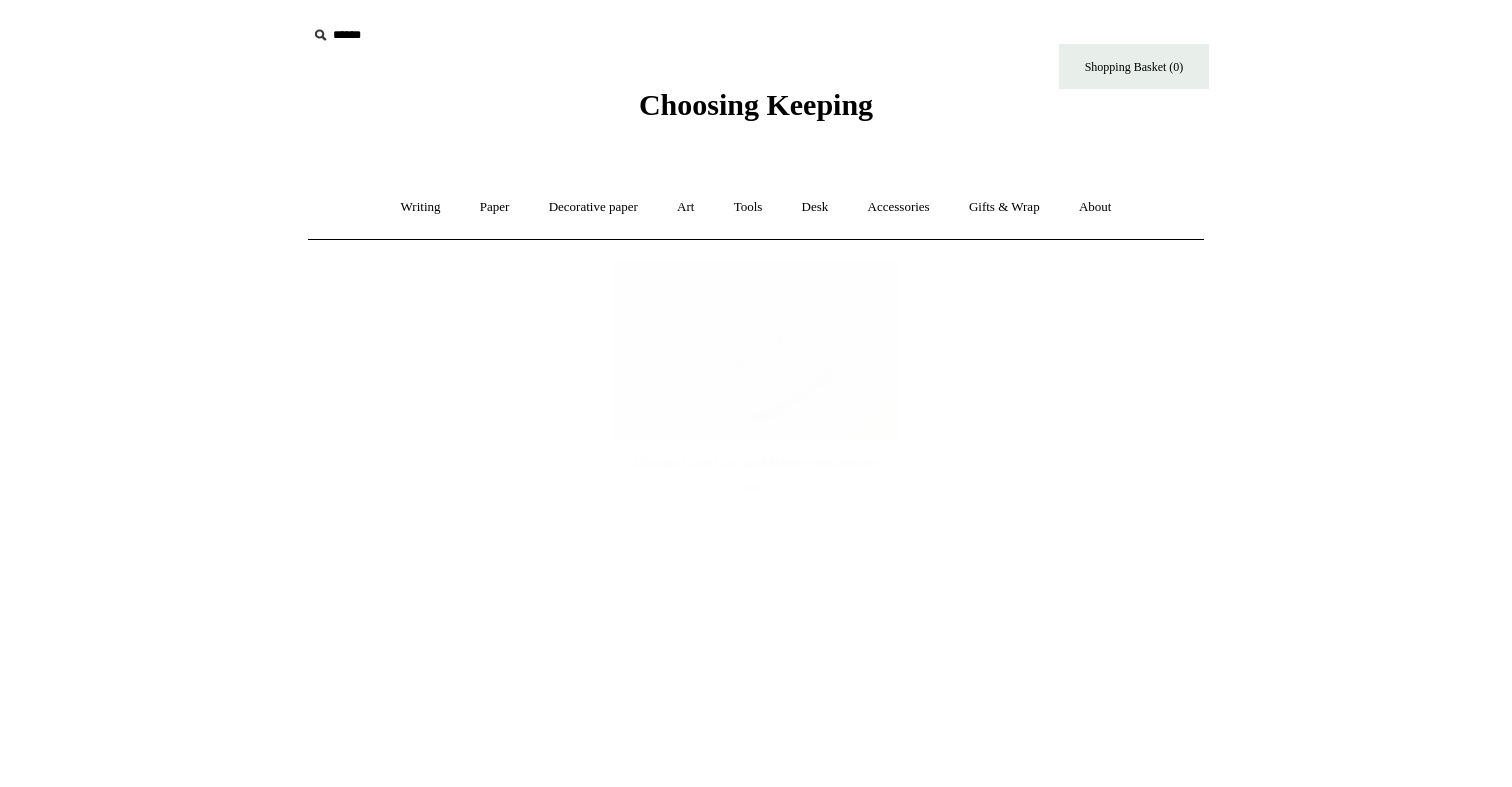 scroll, scrollTop: 0, scrollLeft: 0, axis: both 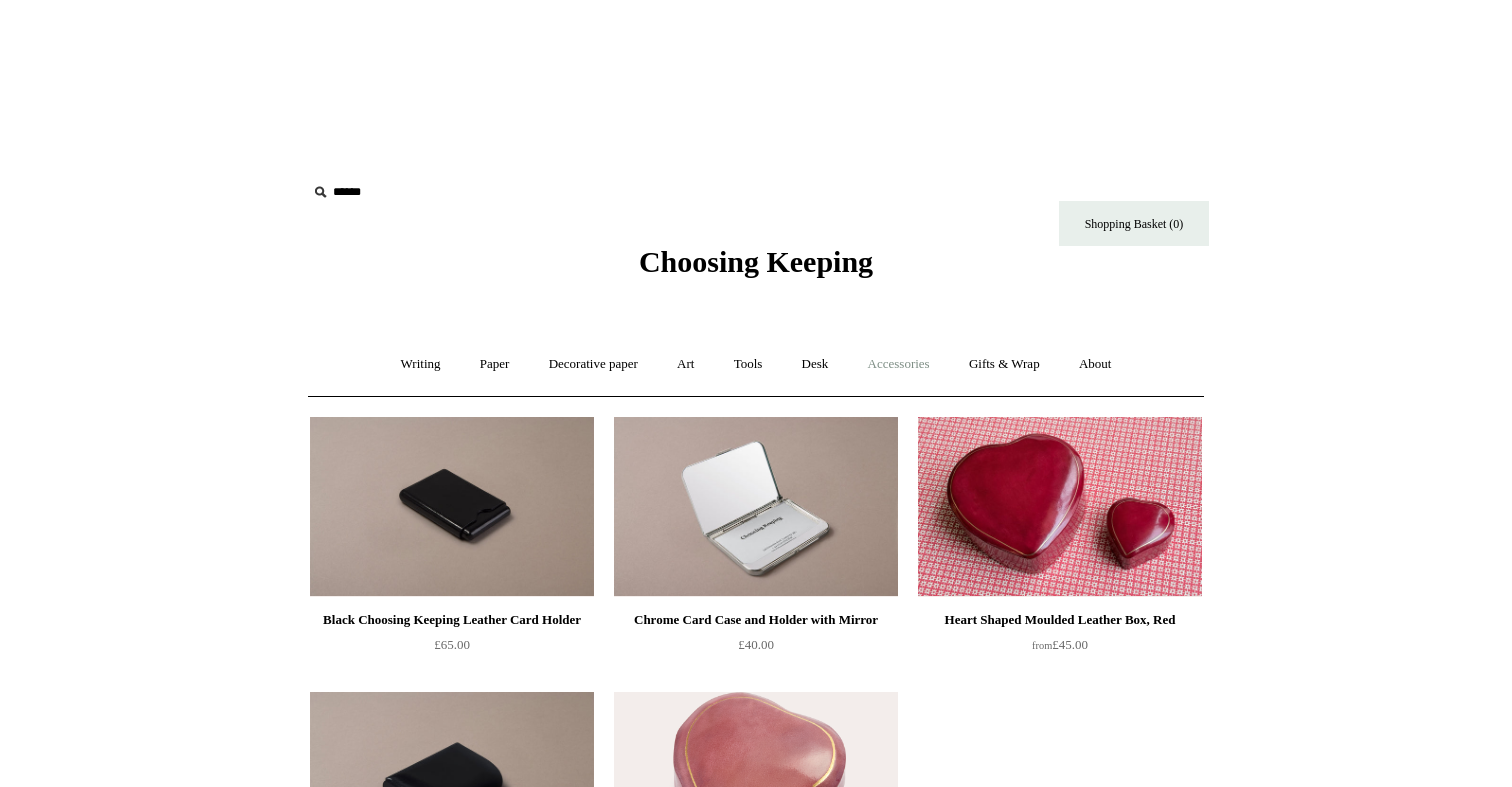 click on "Accessories +" at bounding box center [899, 364] 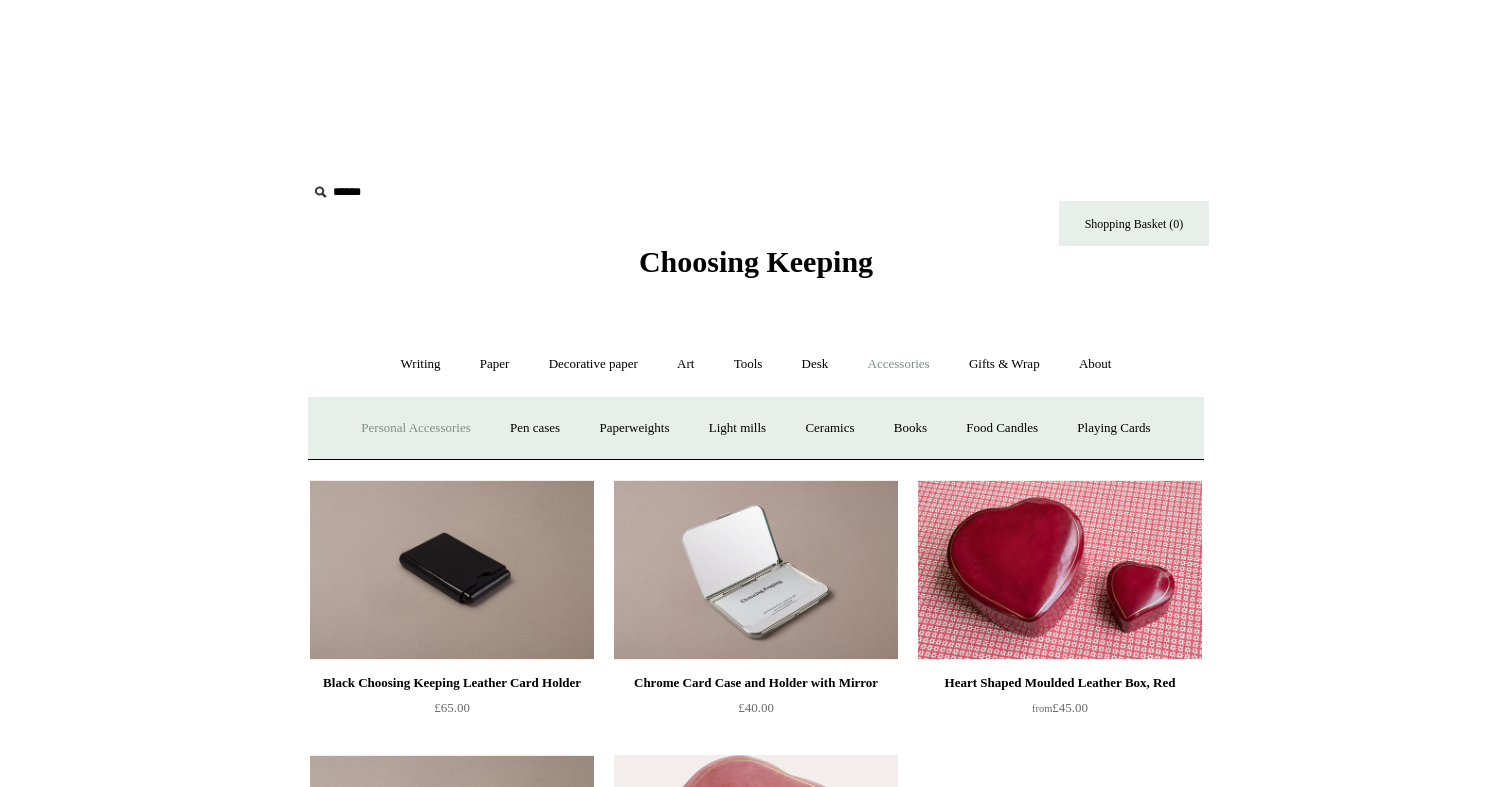 click on "Personal Accessories +" at bounding box center (415, 428) 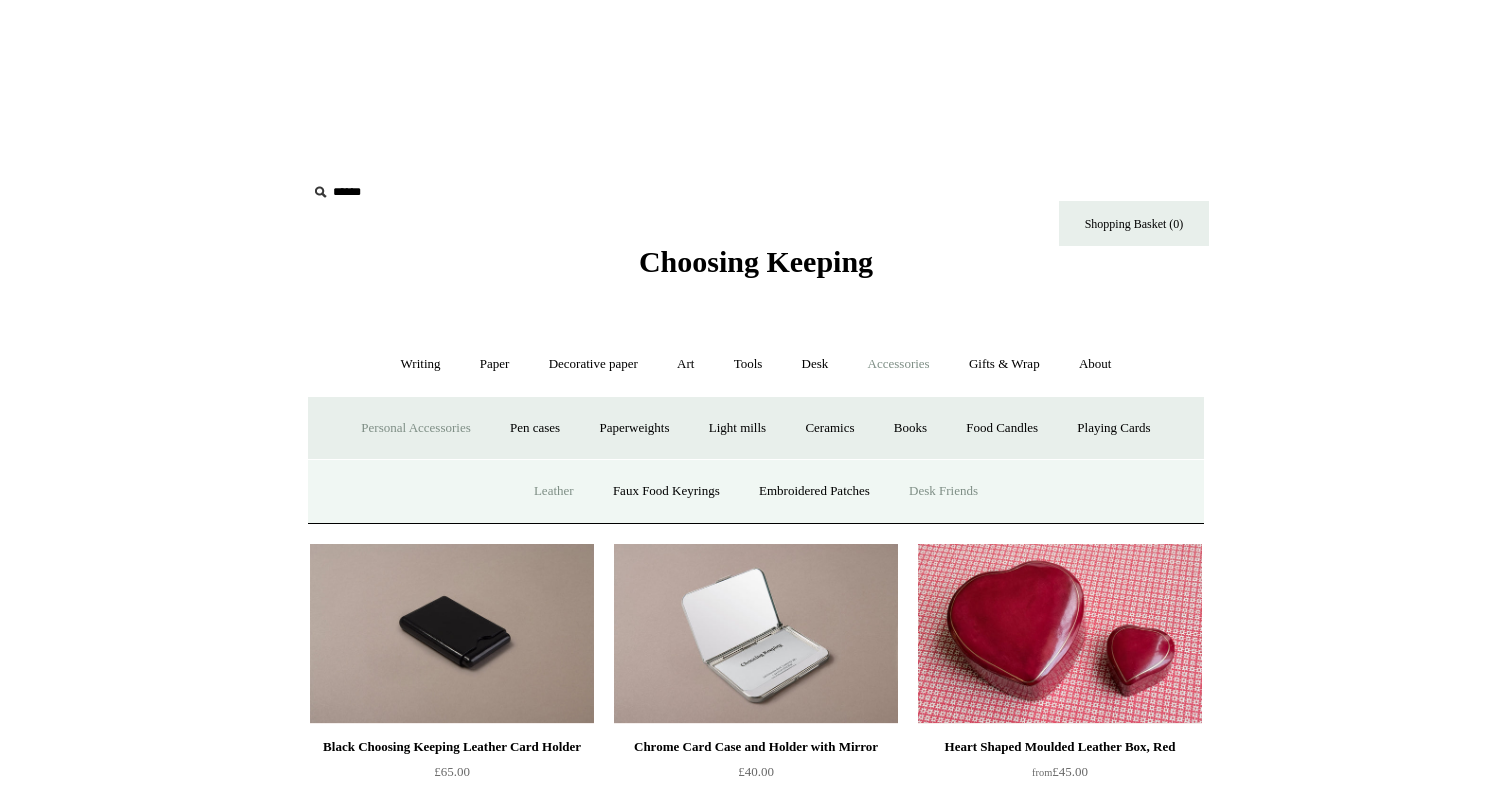 click on "Desk Friends" at bounding box center [943, 491] 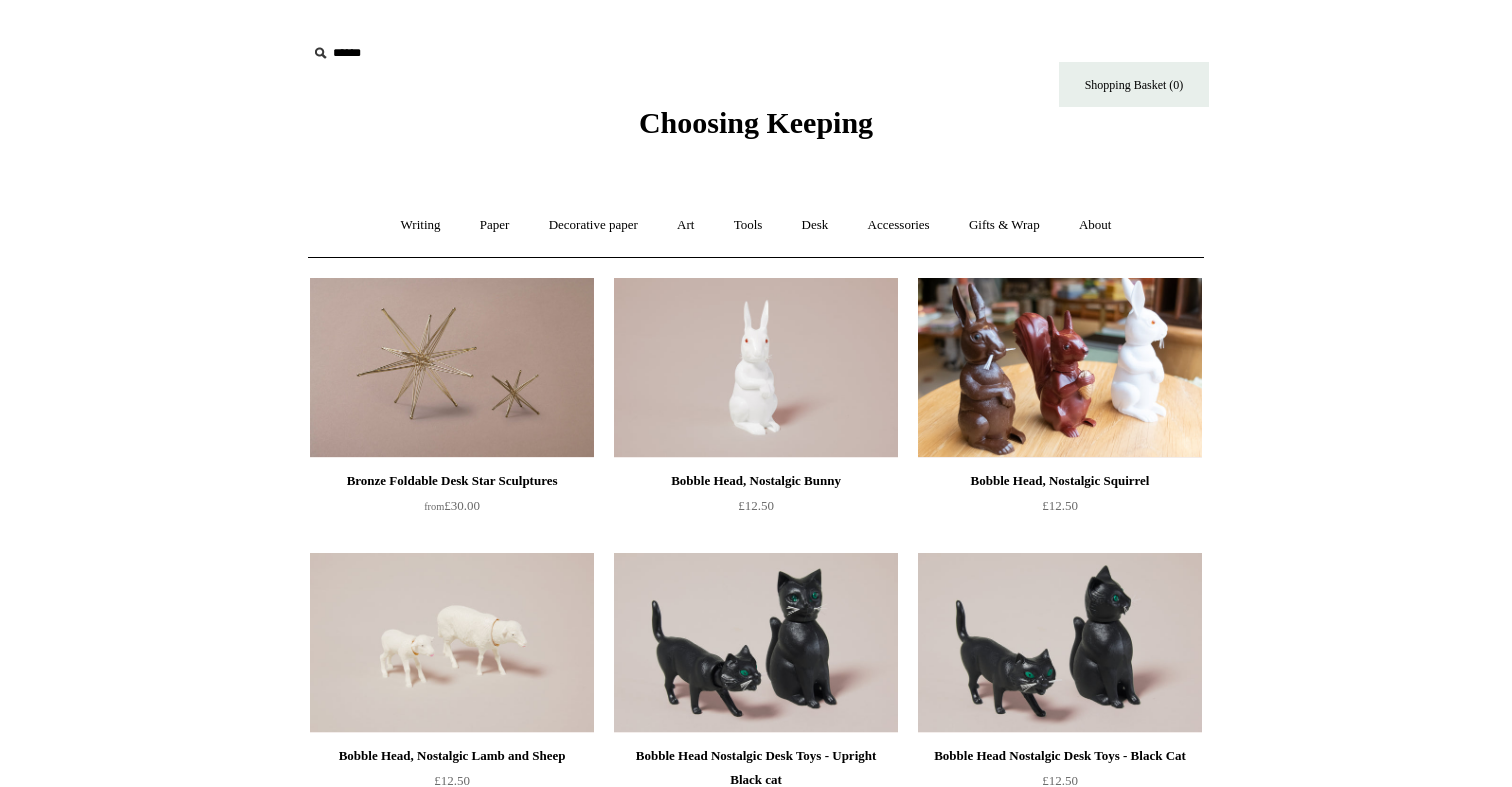 scroll, scrollTop: 0, scrollLeft: 0, axis: both 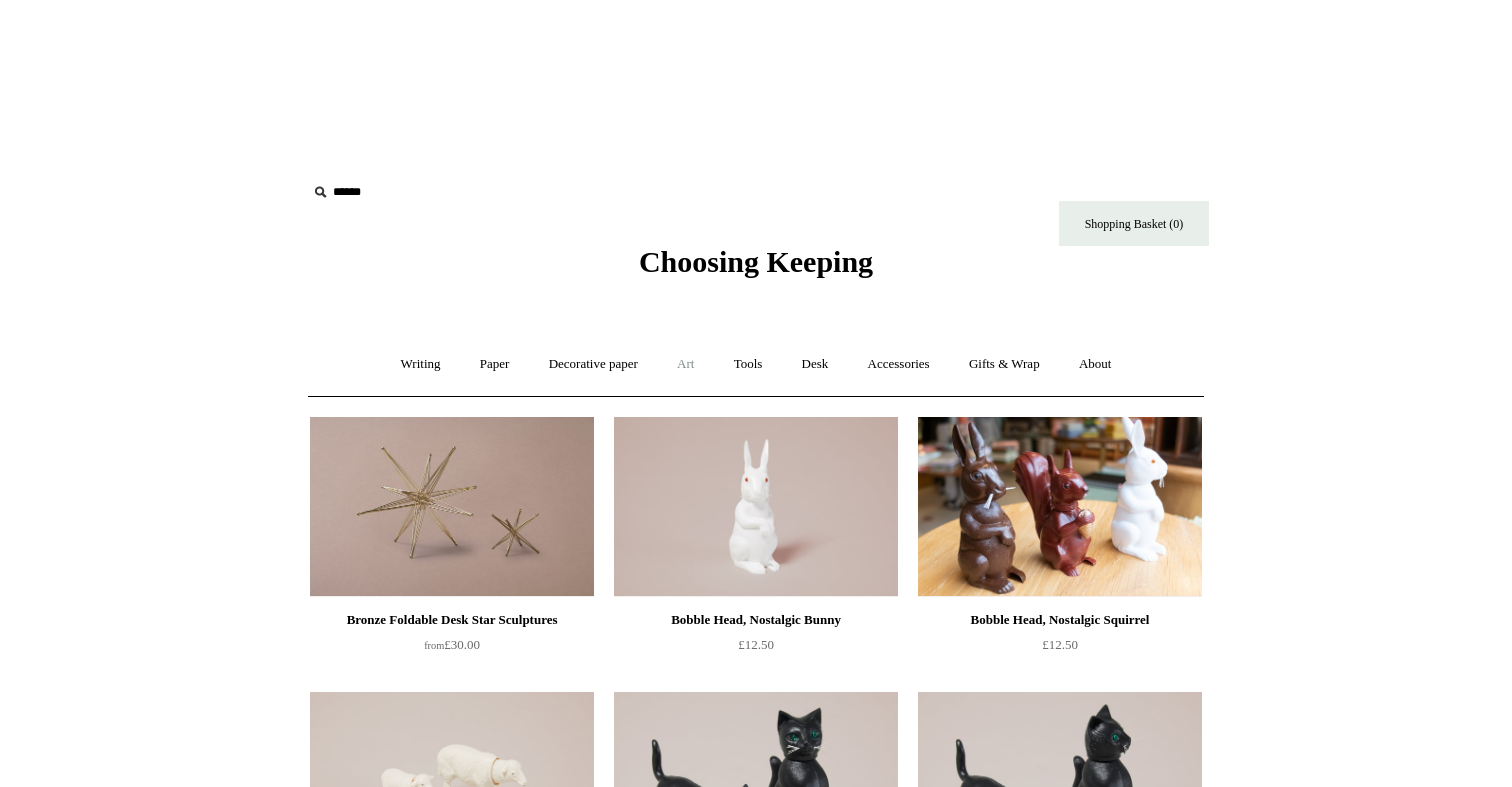 click on "Art +" at bounding box center [685, 364] 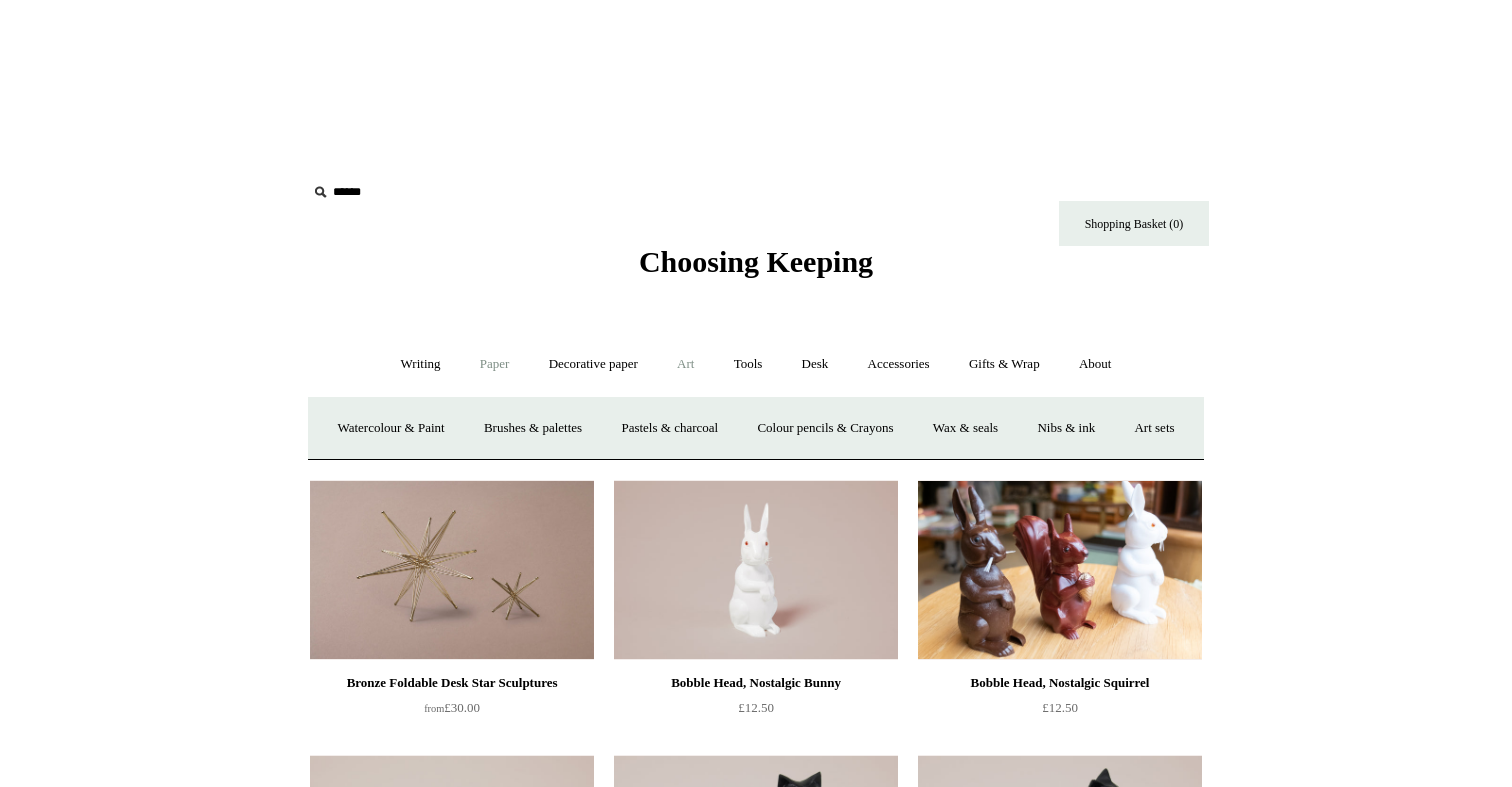 click on "Paper +" at bounding box center [495, 364] 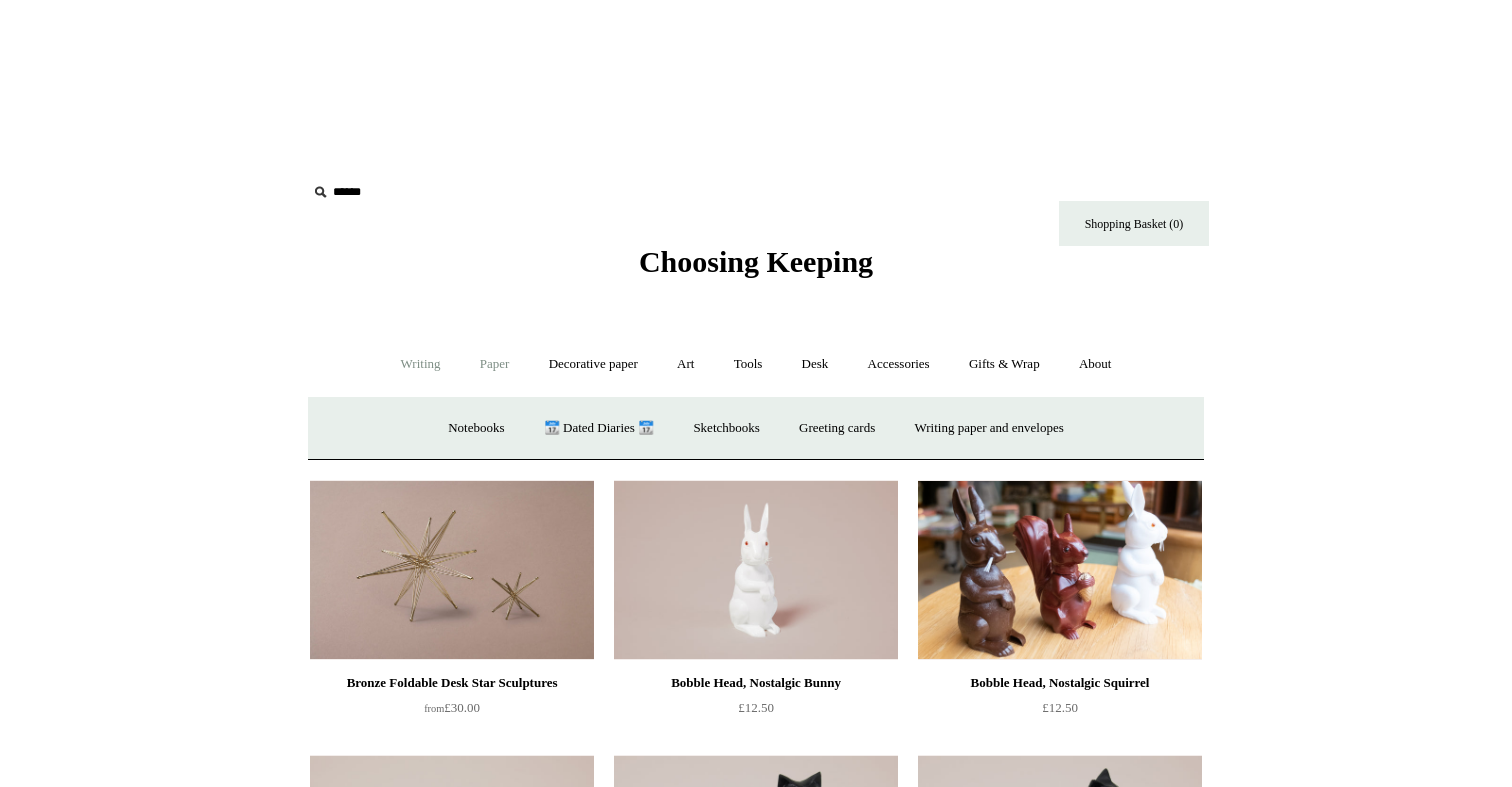 click on "Writing +" at bounding box center (421, 364) 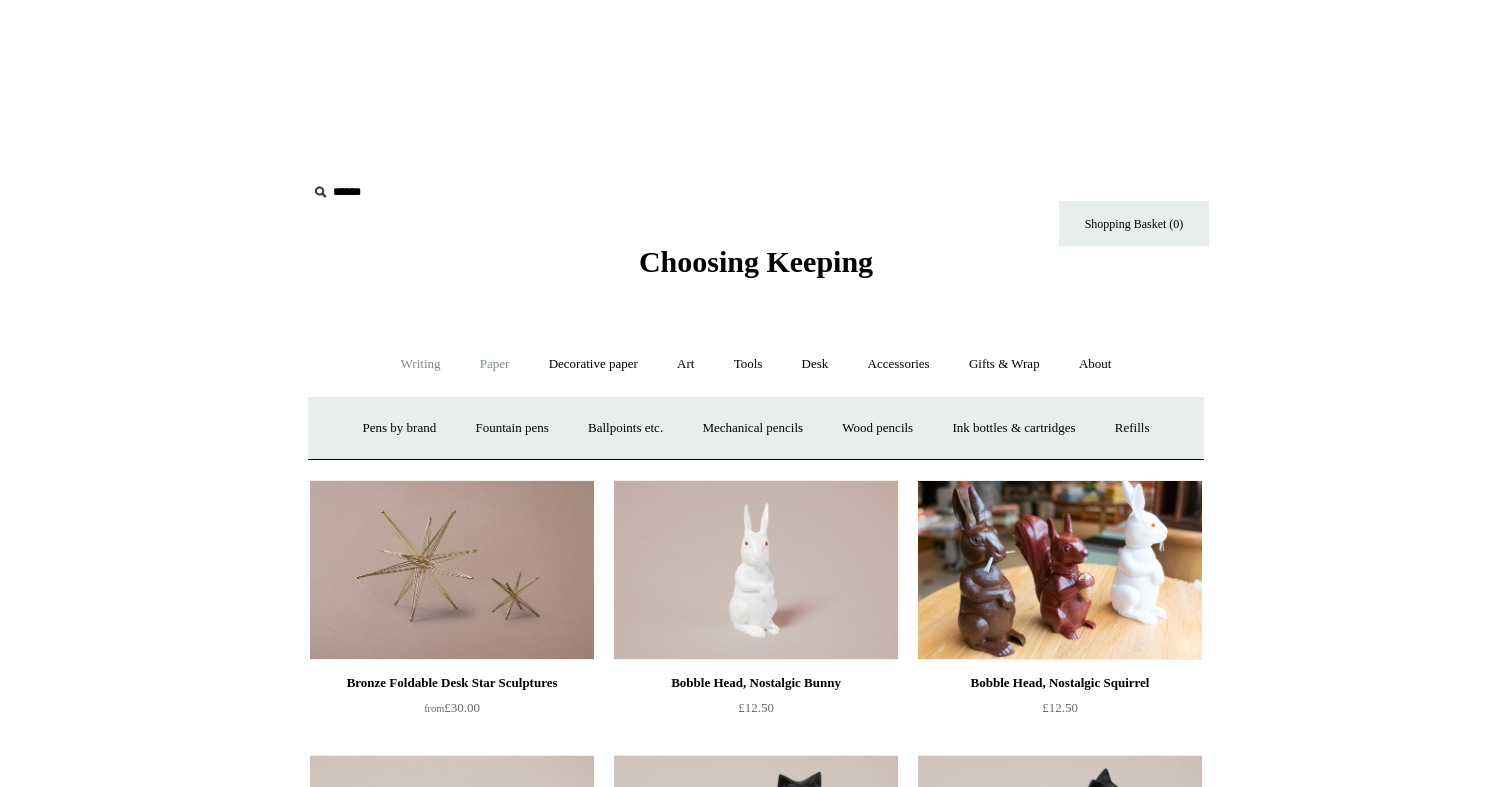 click on "Paper +" at bounding box center [495, 364] 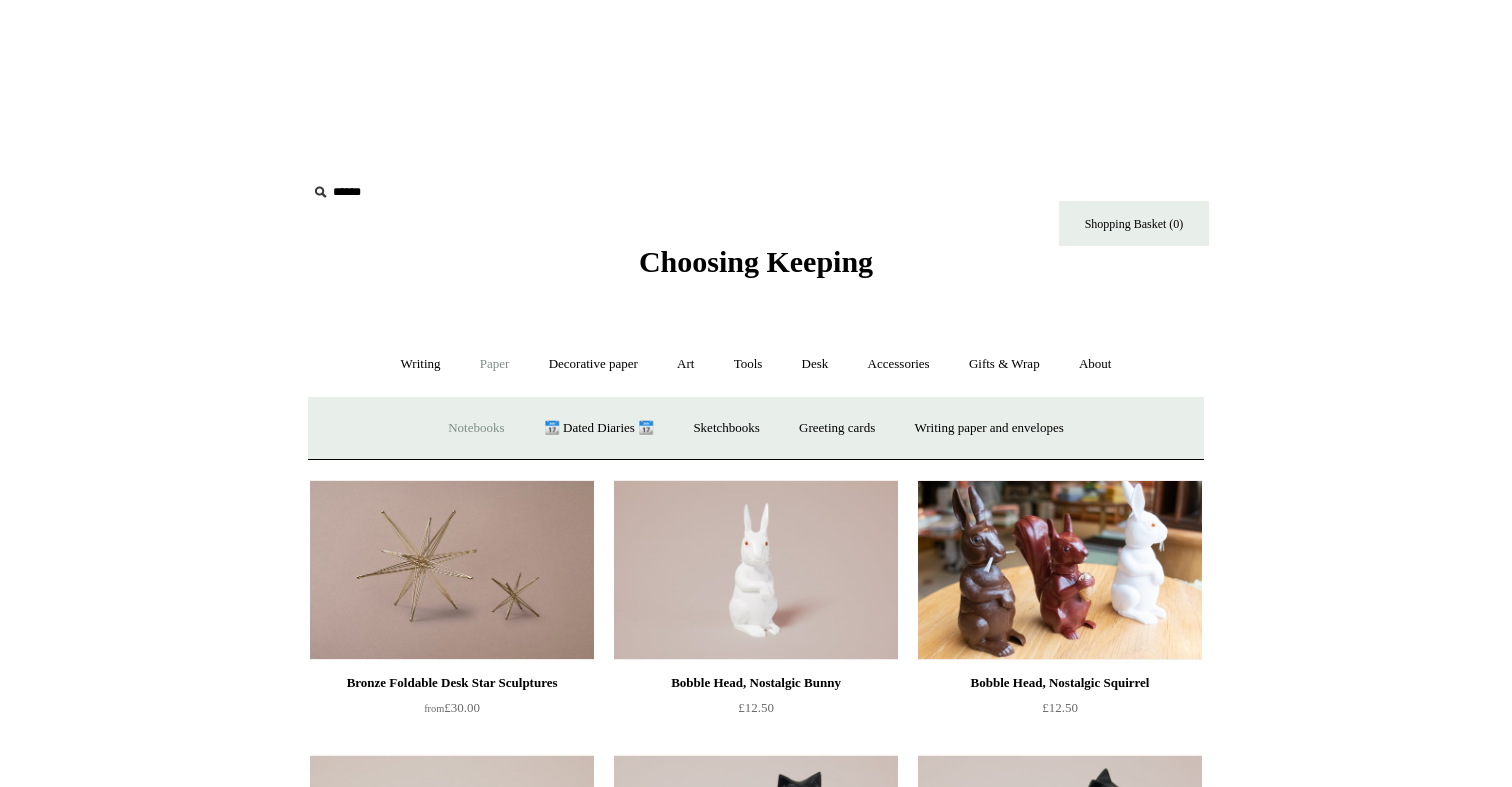 click on "Notebooks +" at bounding box center (476, 428) 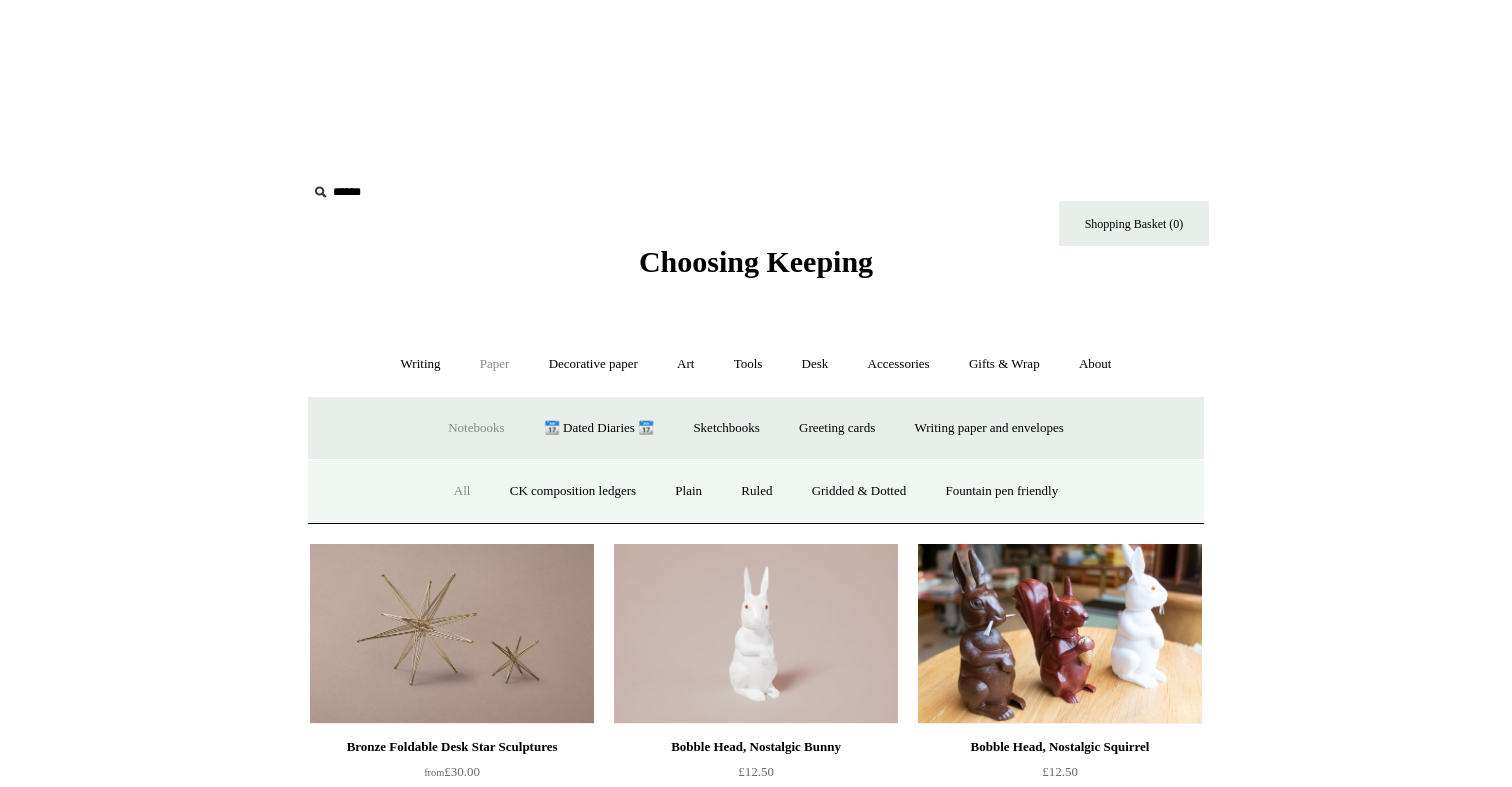 click on "All" at bounding box center [462, 491] 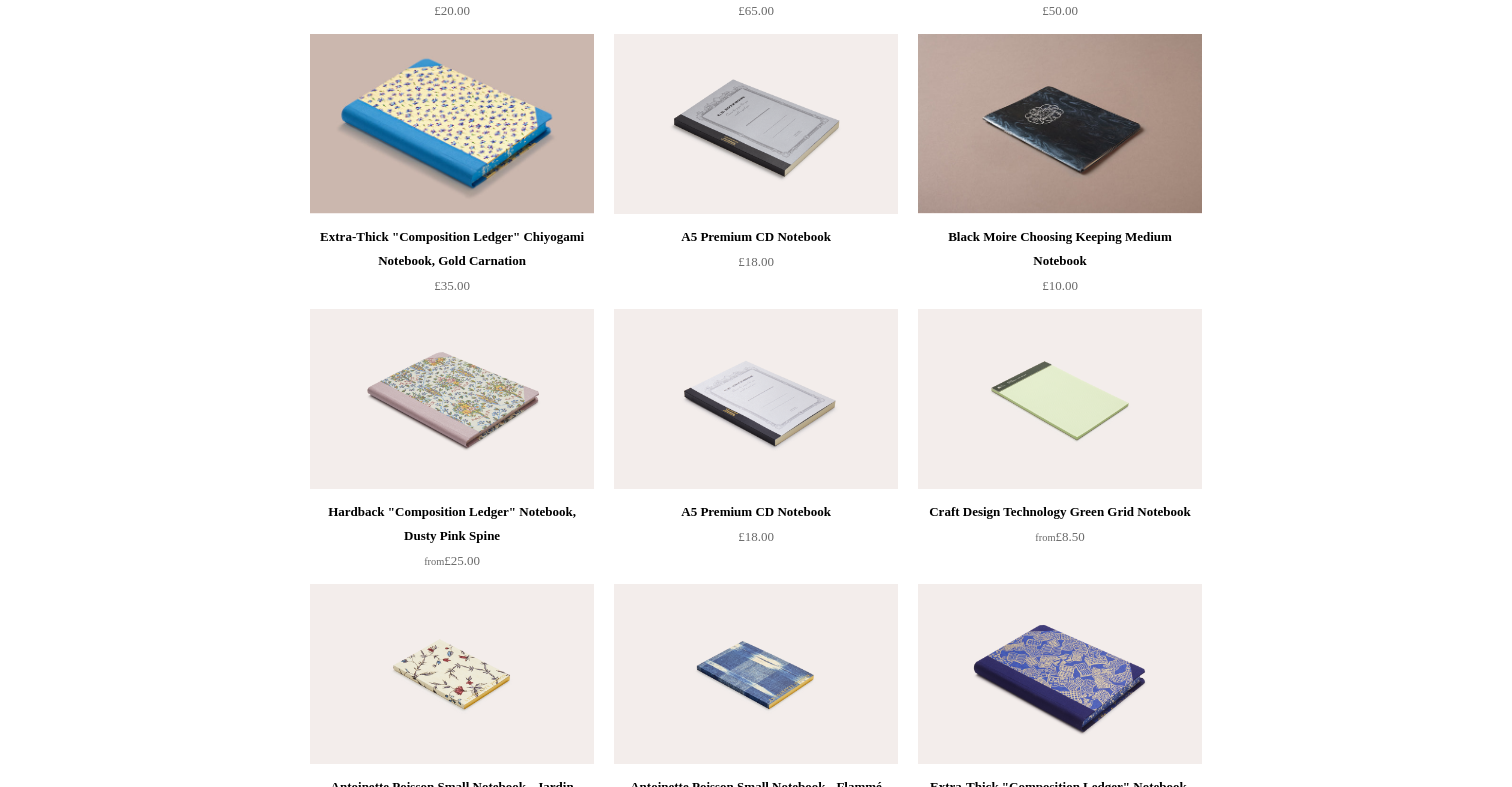 scroll, scrollTop: 8470, scrollLeft: 0, axis: vertical 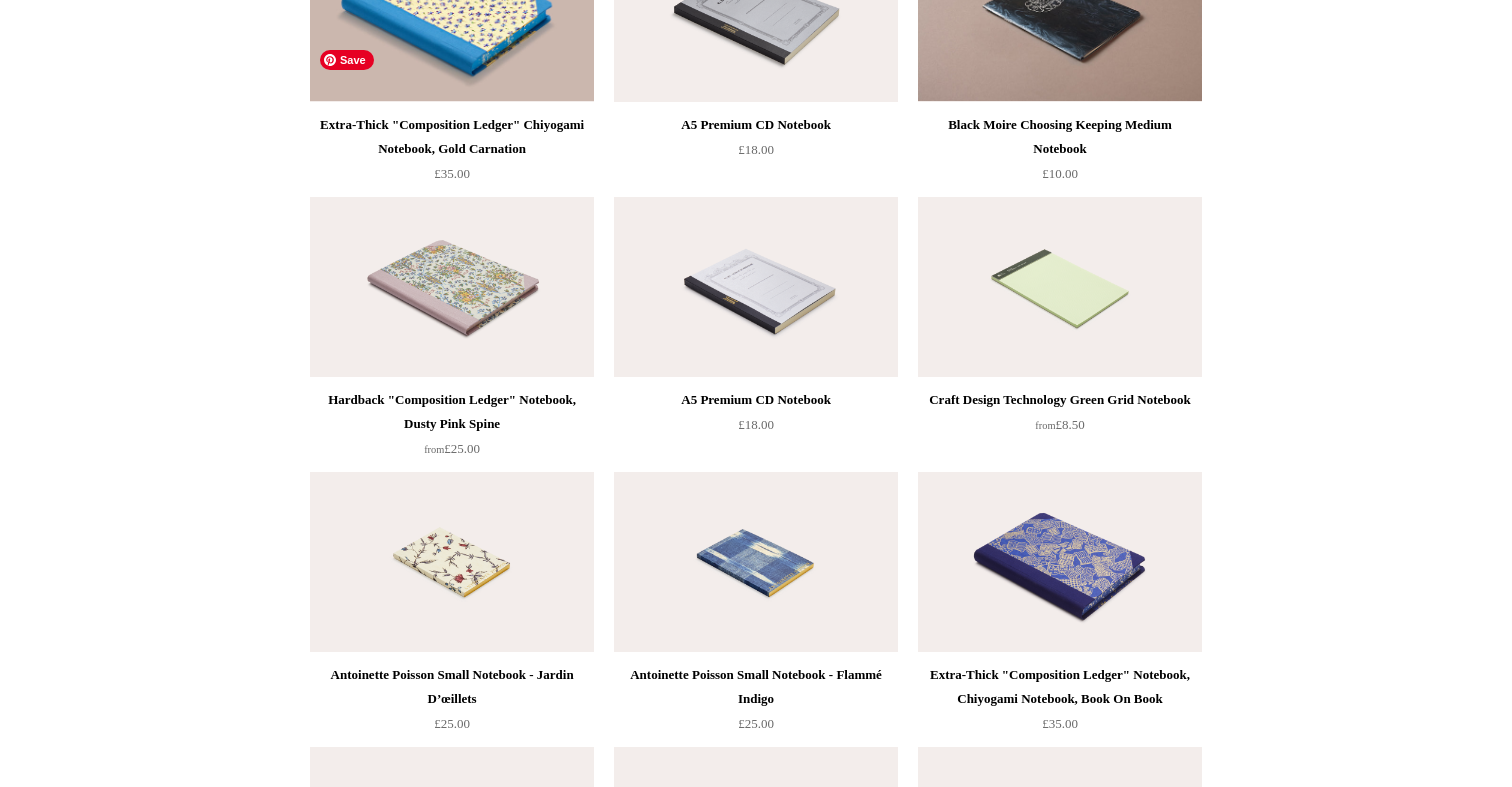 click at bounding box center [452, 287] 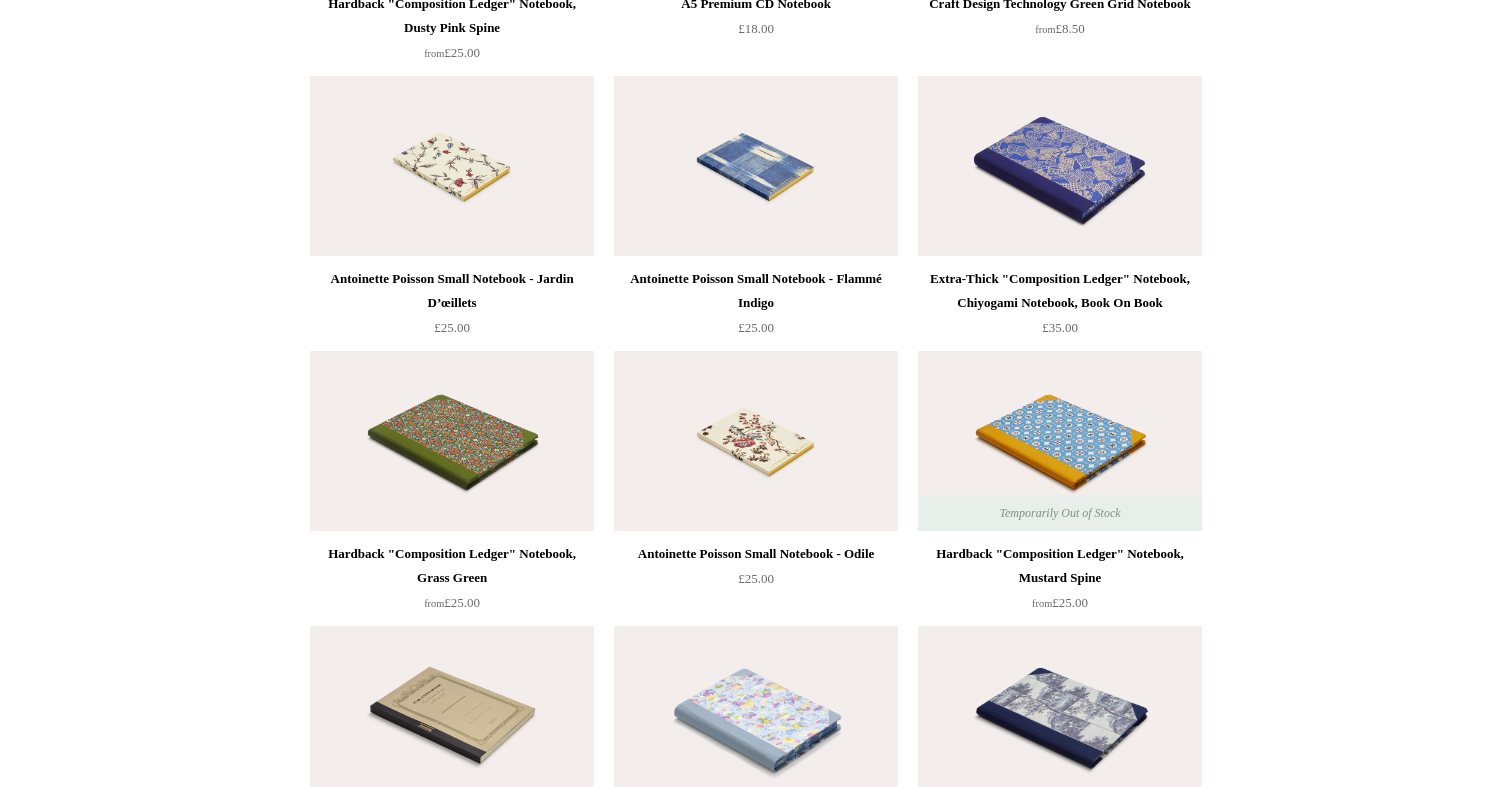 scroll, scrollTop: 8582, scrollLeft: 0, axis: vertical 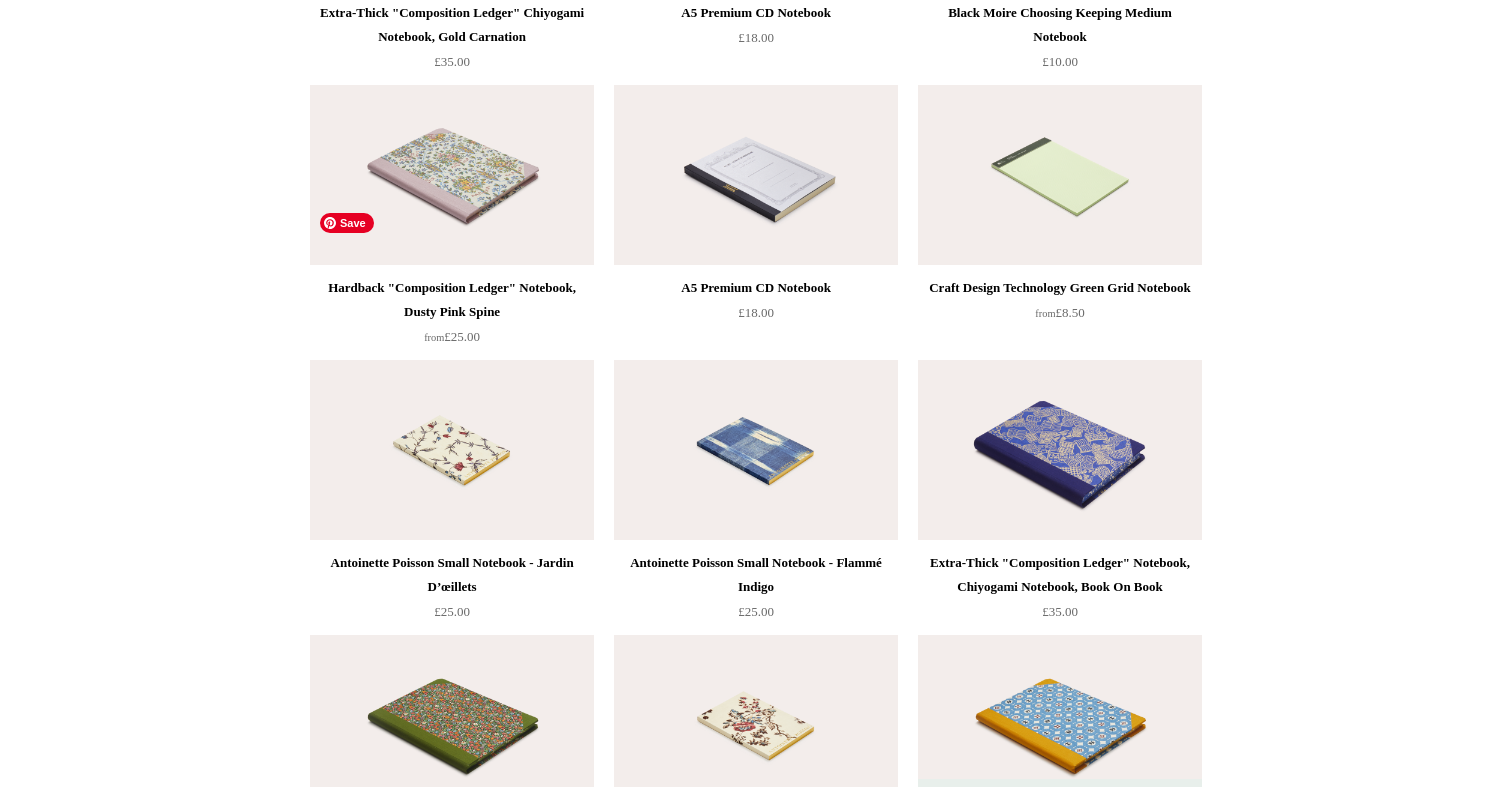 click at bounding box center (452, 450) 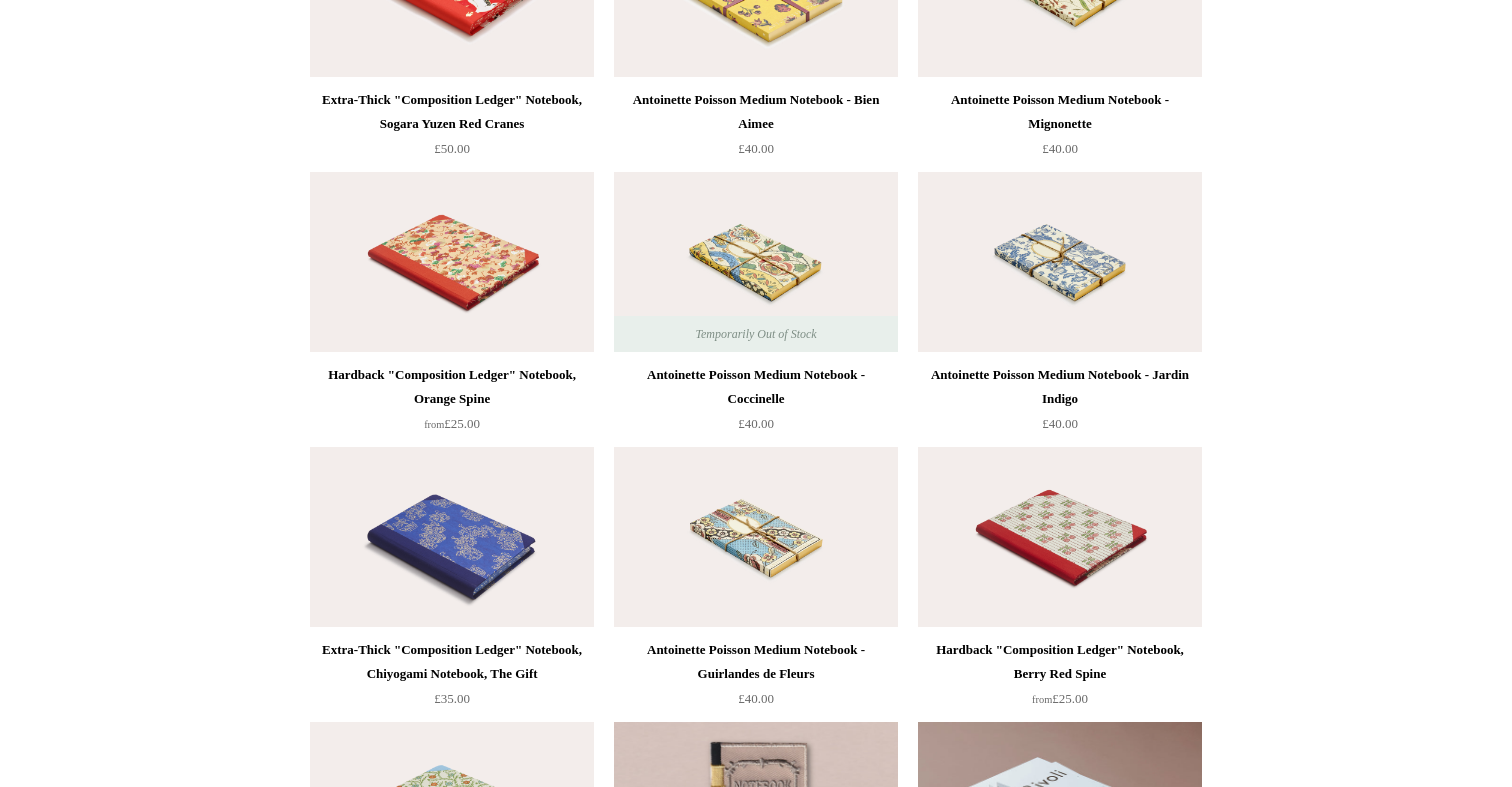 scroll, scrollTop: 10707, scrollLeft: 0, axis: vertical 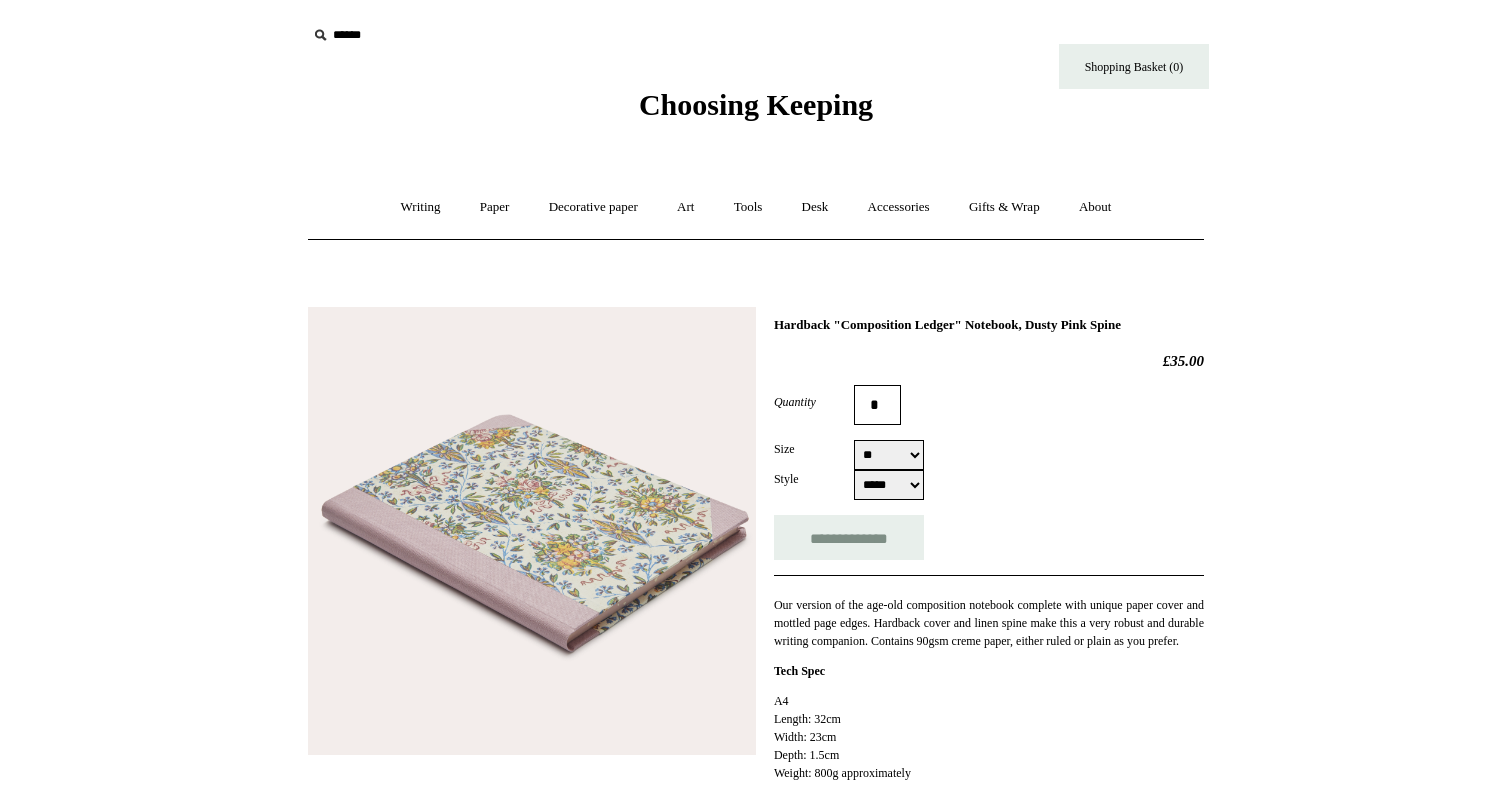 select on "**" 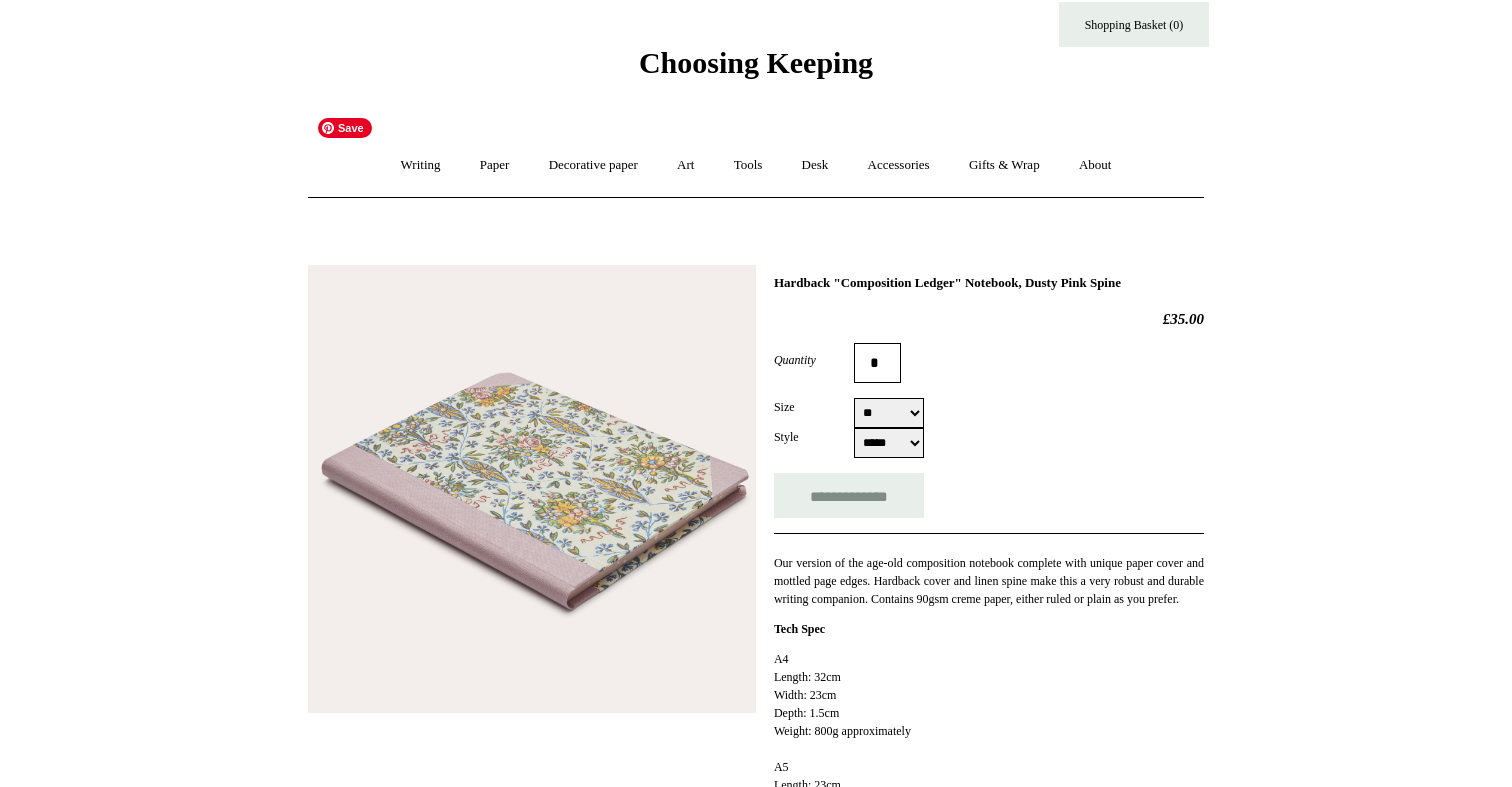 scroll, scrollTop: 224, scrollLeft: 0, axis: vertical 